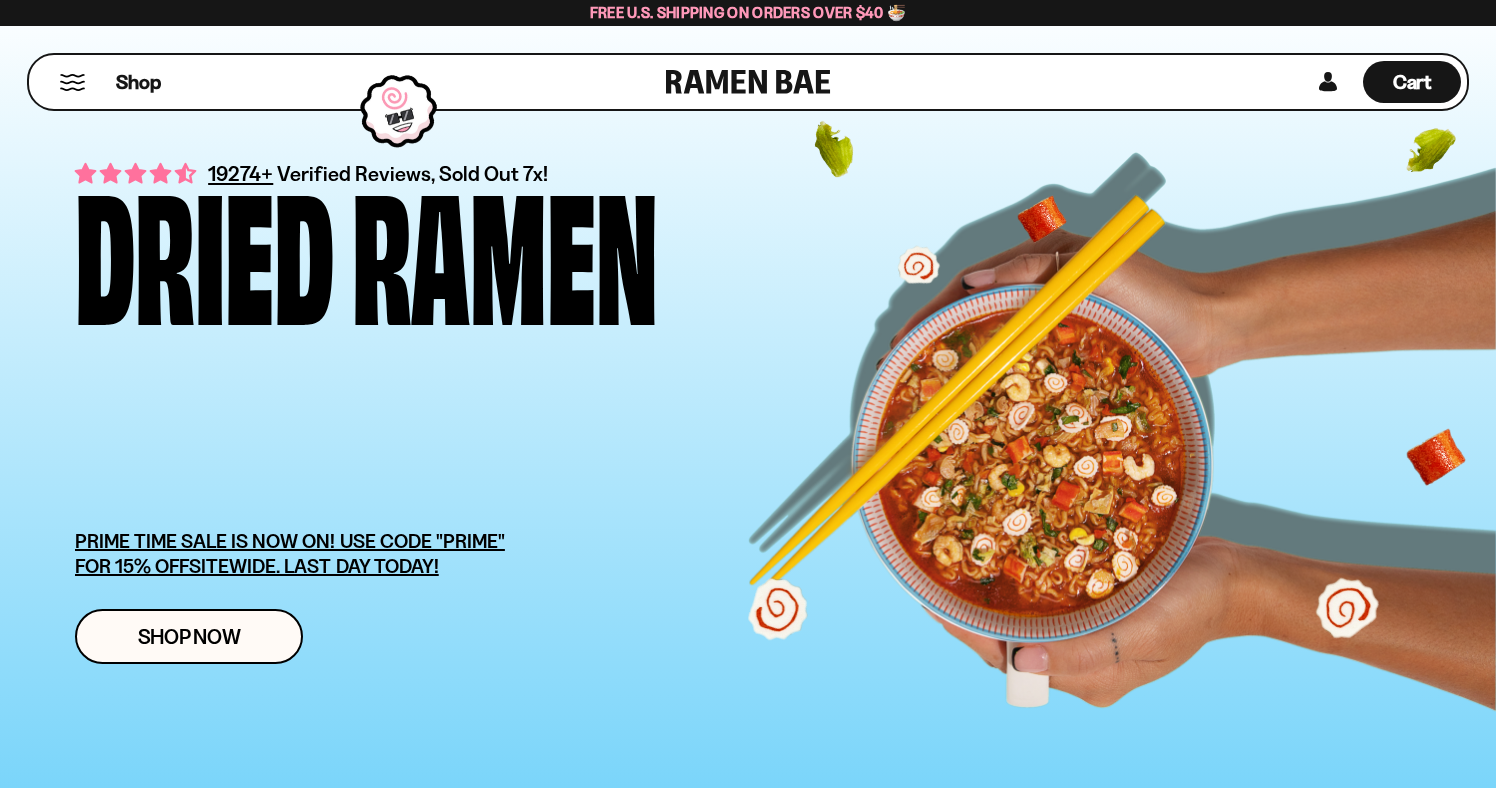 scroll, scrollTop: 0, scrollLeft: 0, axis: both 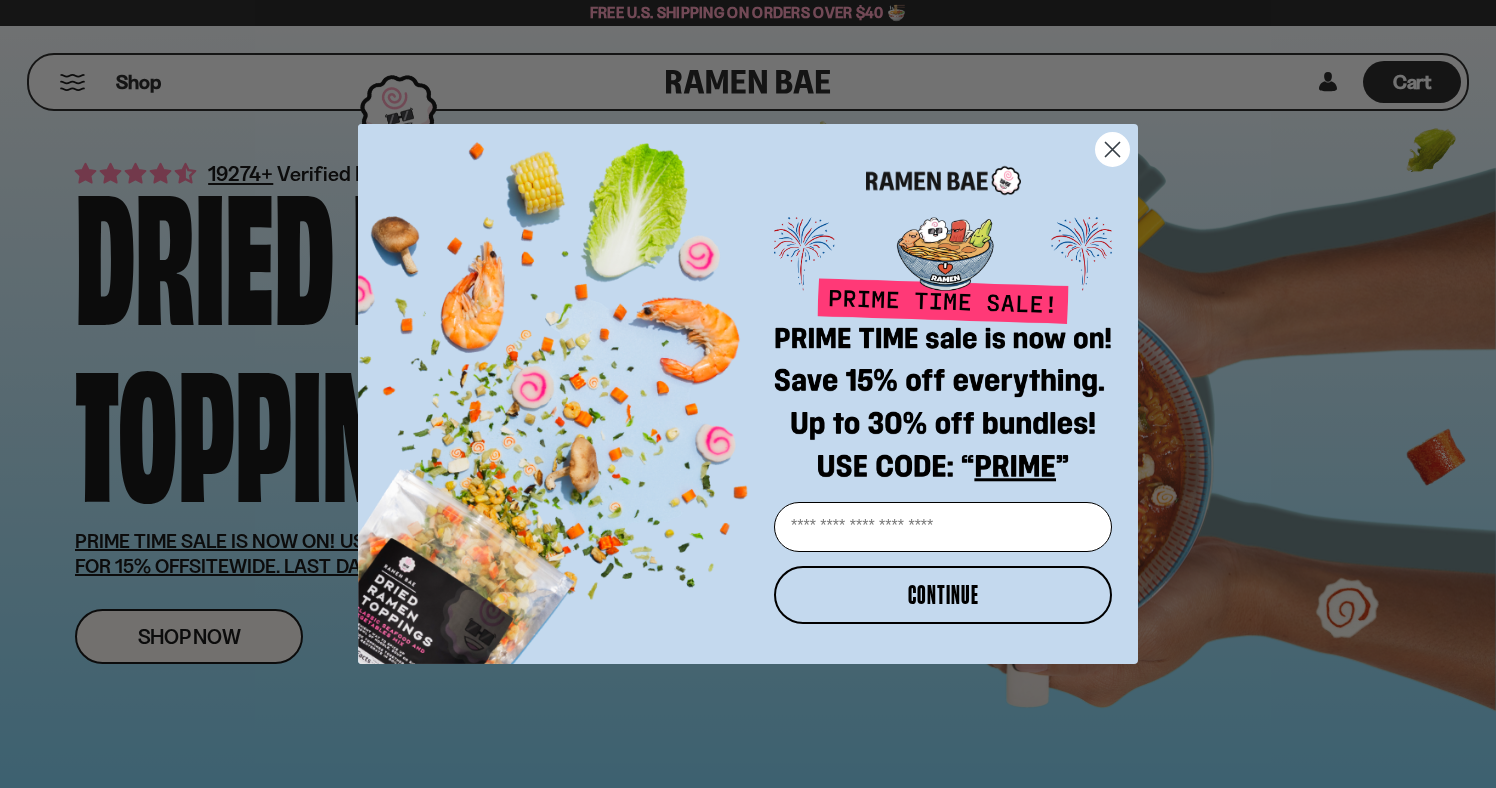 click 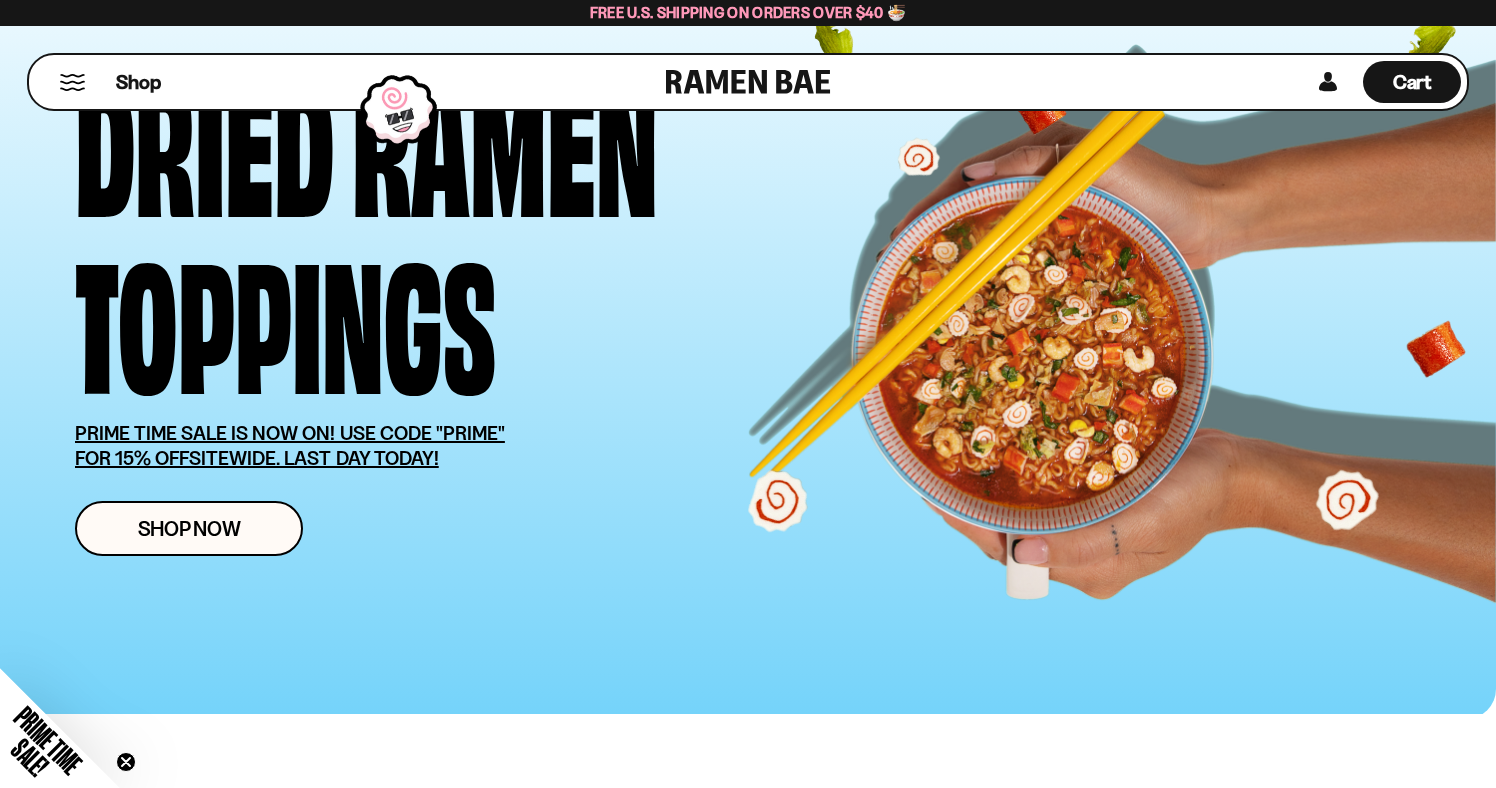 scroll, scrollTop: 129, scrollLeft: 0, axis: vertical 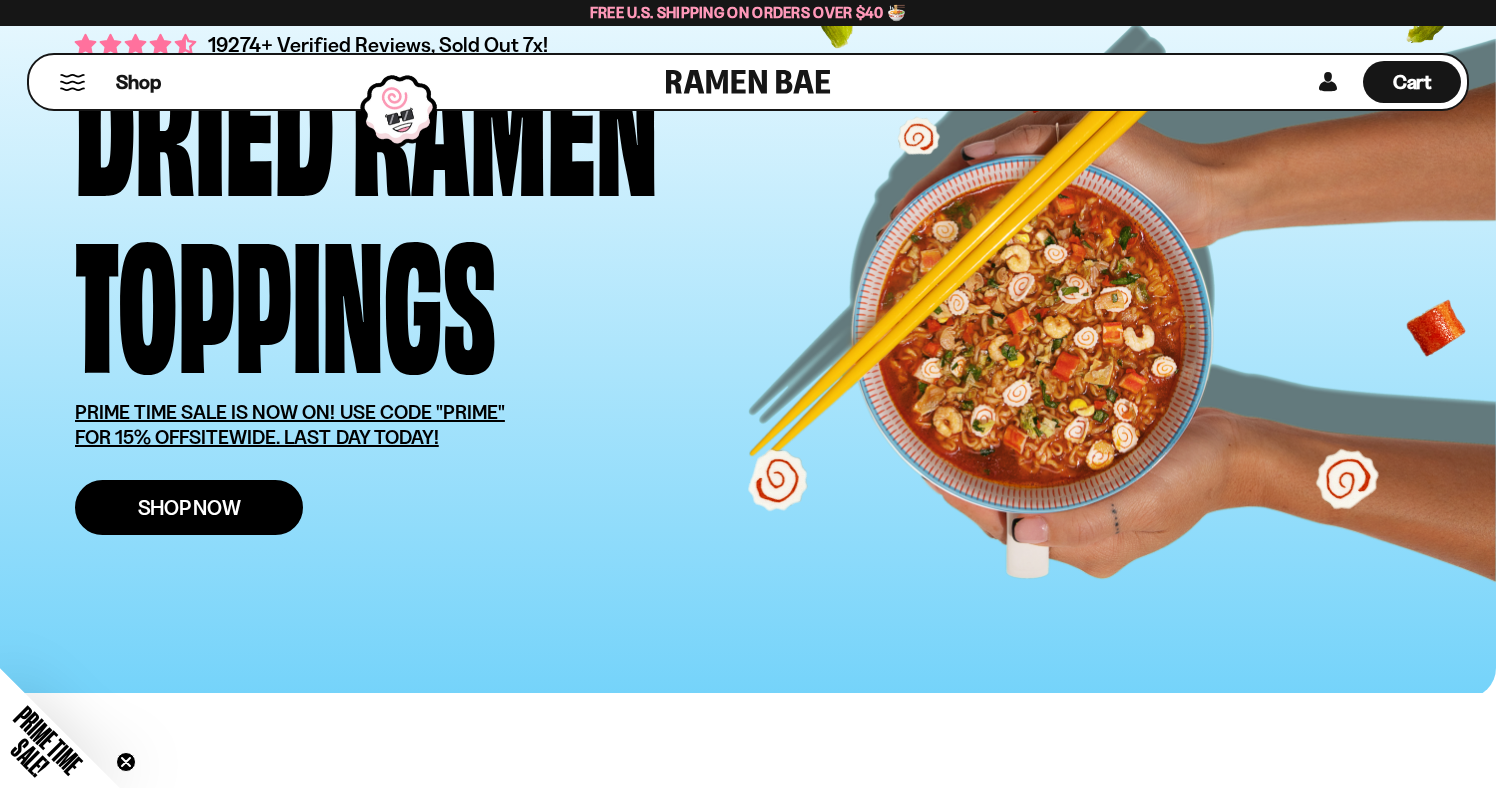 click on "Shop Now" at bounding box center (189, 507) 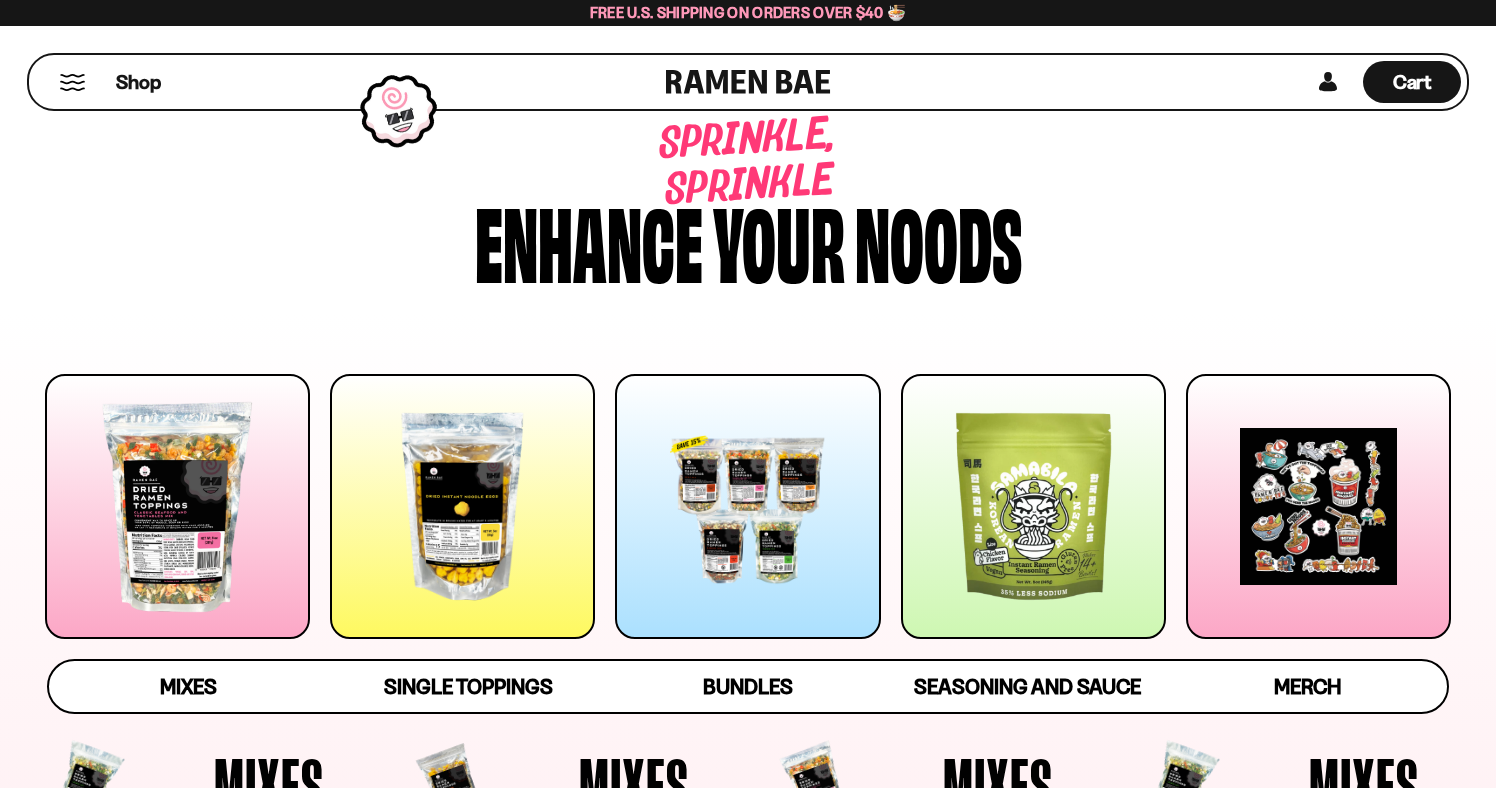 scroll, scrollTop: 0, scrollLeft: 0, axis: both 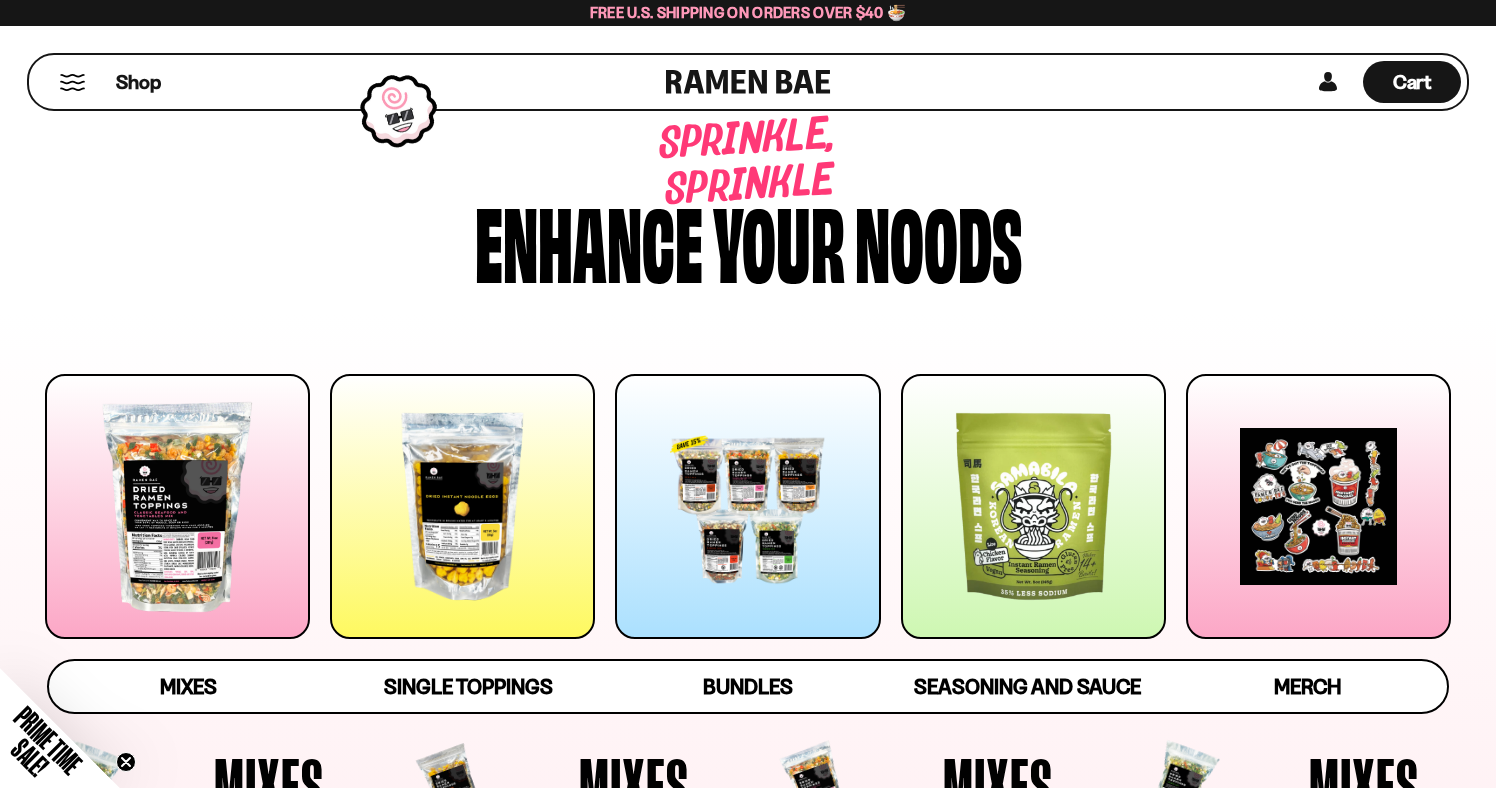 click at bounding box center (747, 506) 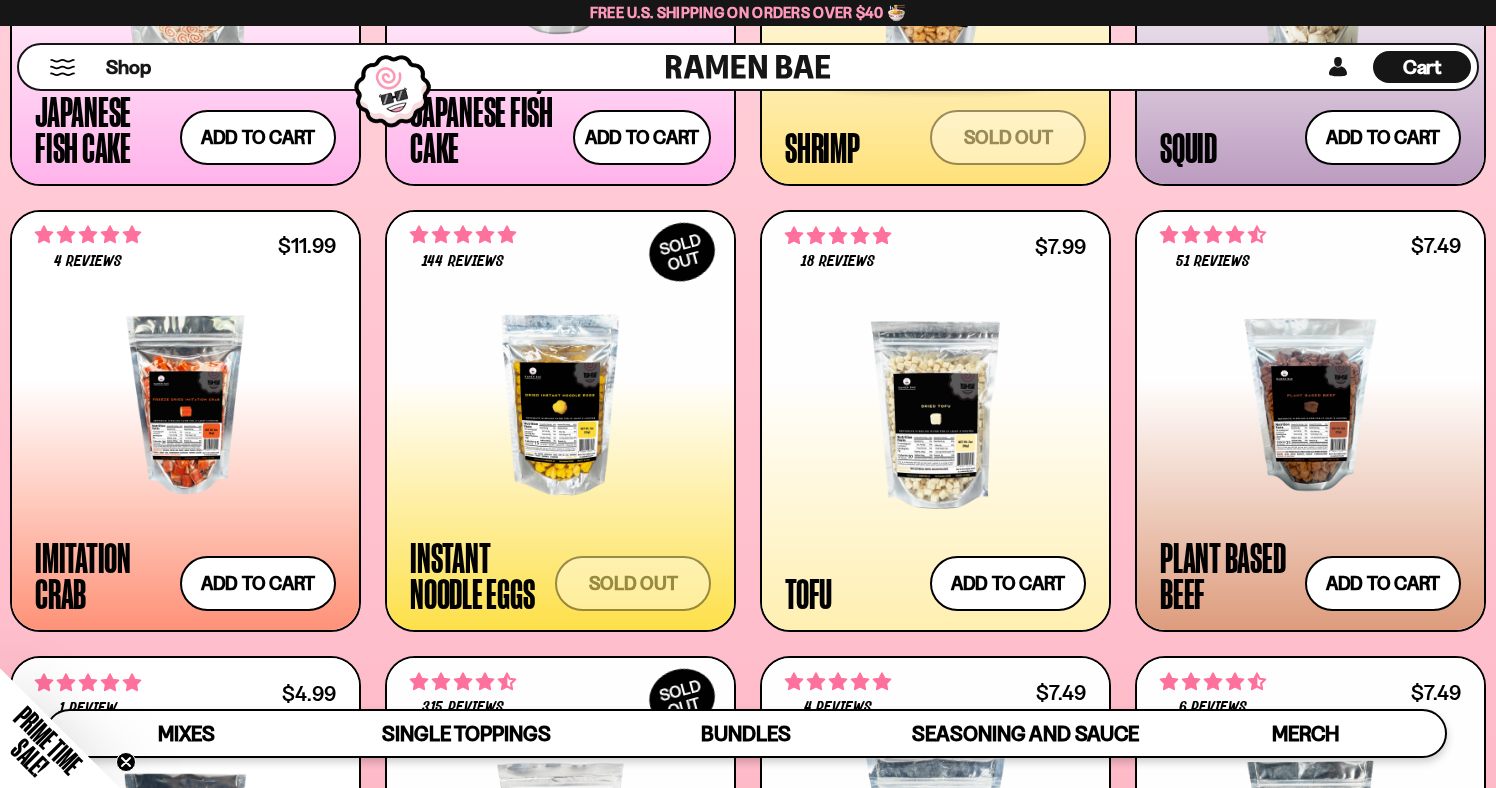 scroll, scrollTop: 2132, scrollLeft: 0, axis: vertical 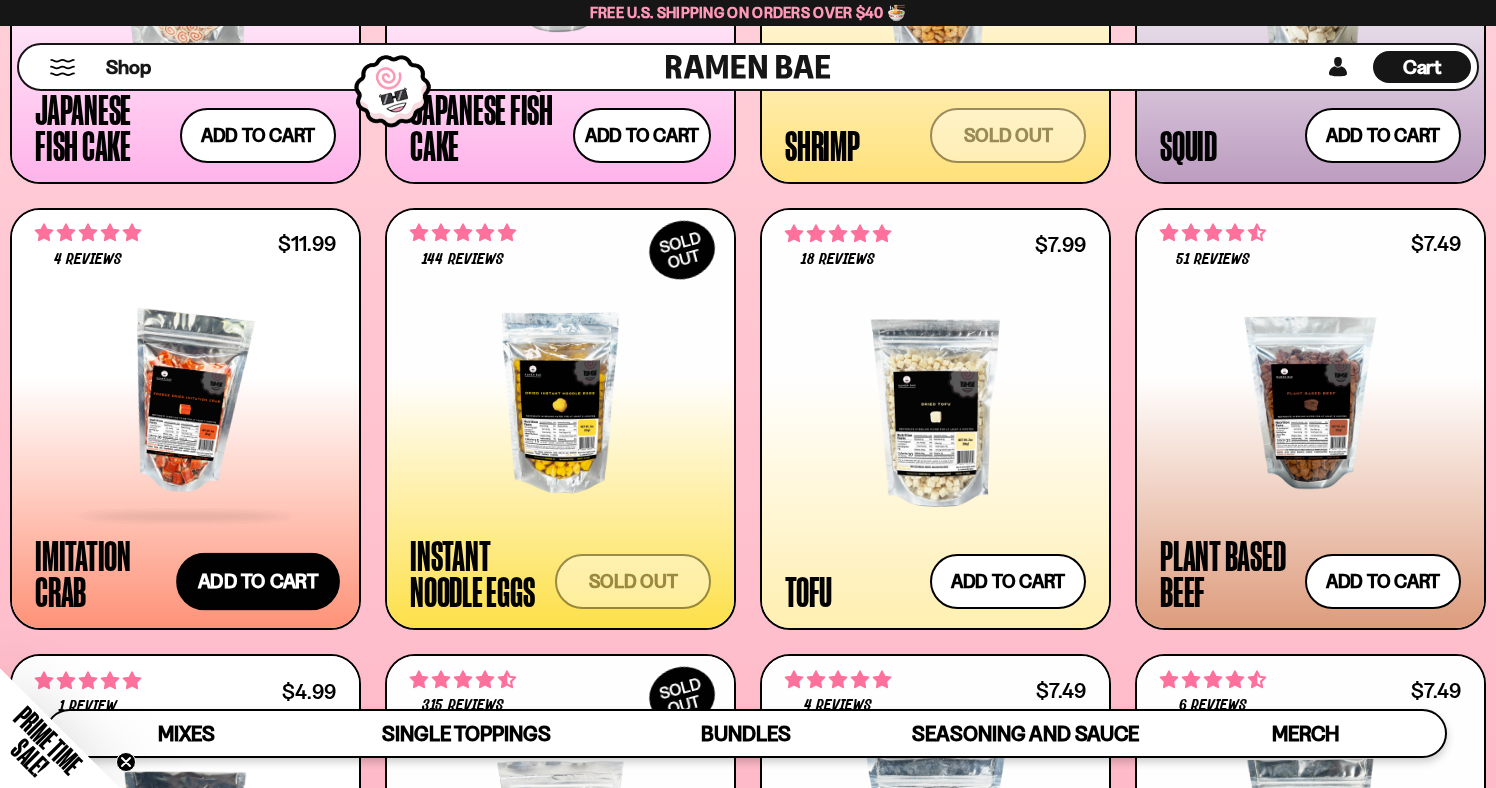 click on "Add to cart
Add
—
Regular price
$11.99
Regular price
Sale price
$11.99
Unit price
/
per" at bounding box center (258, 582) 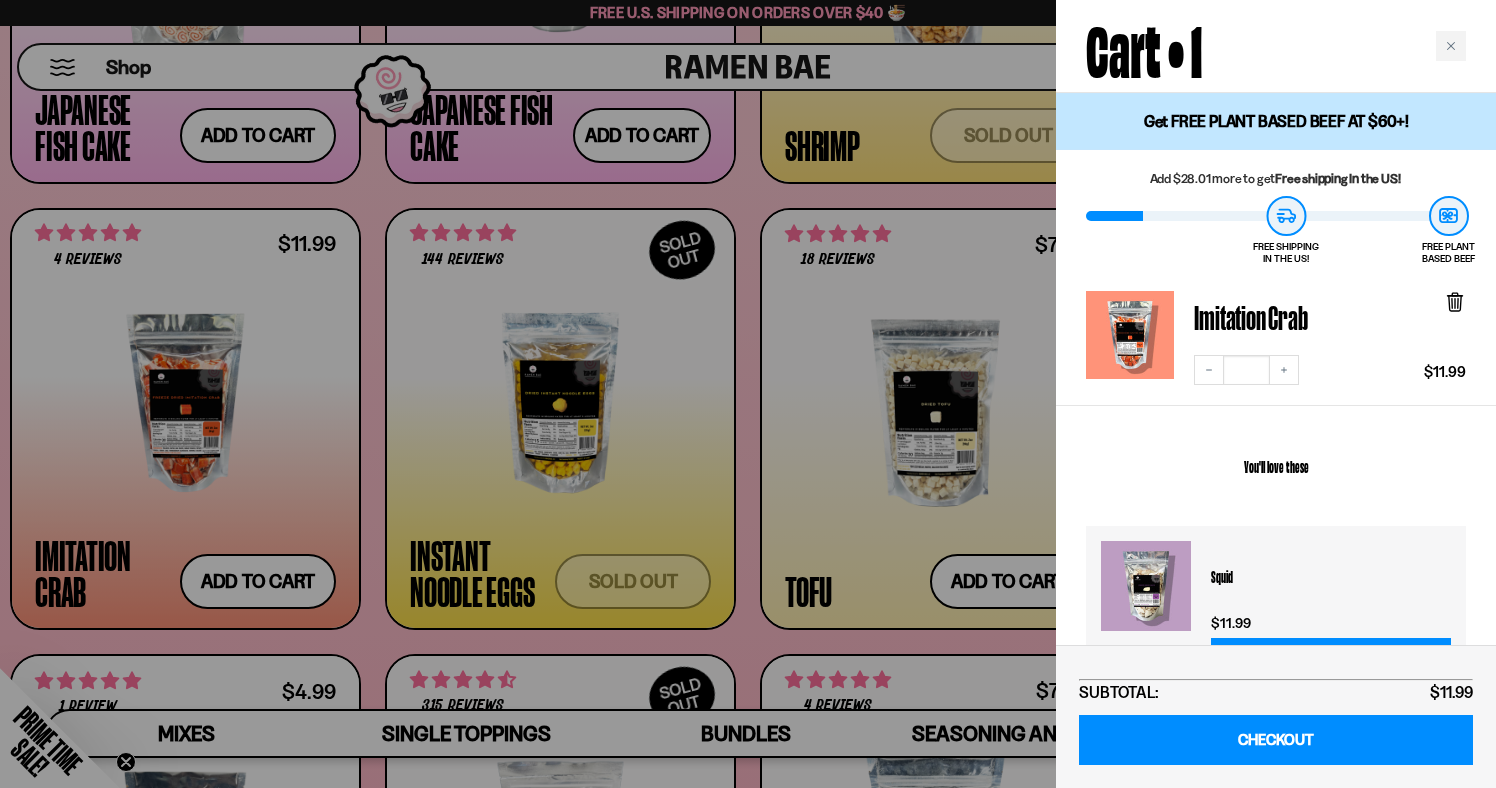 click at bounding box center [748, 394] 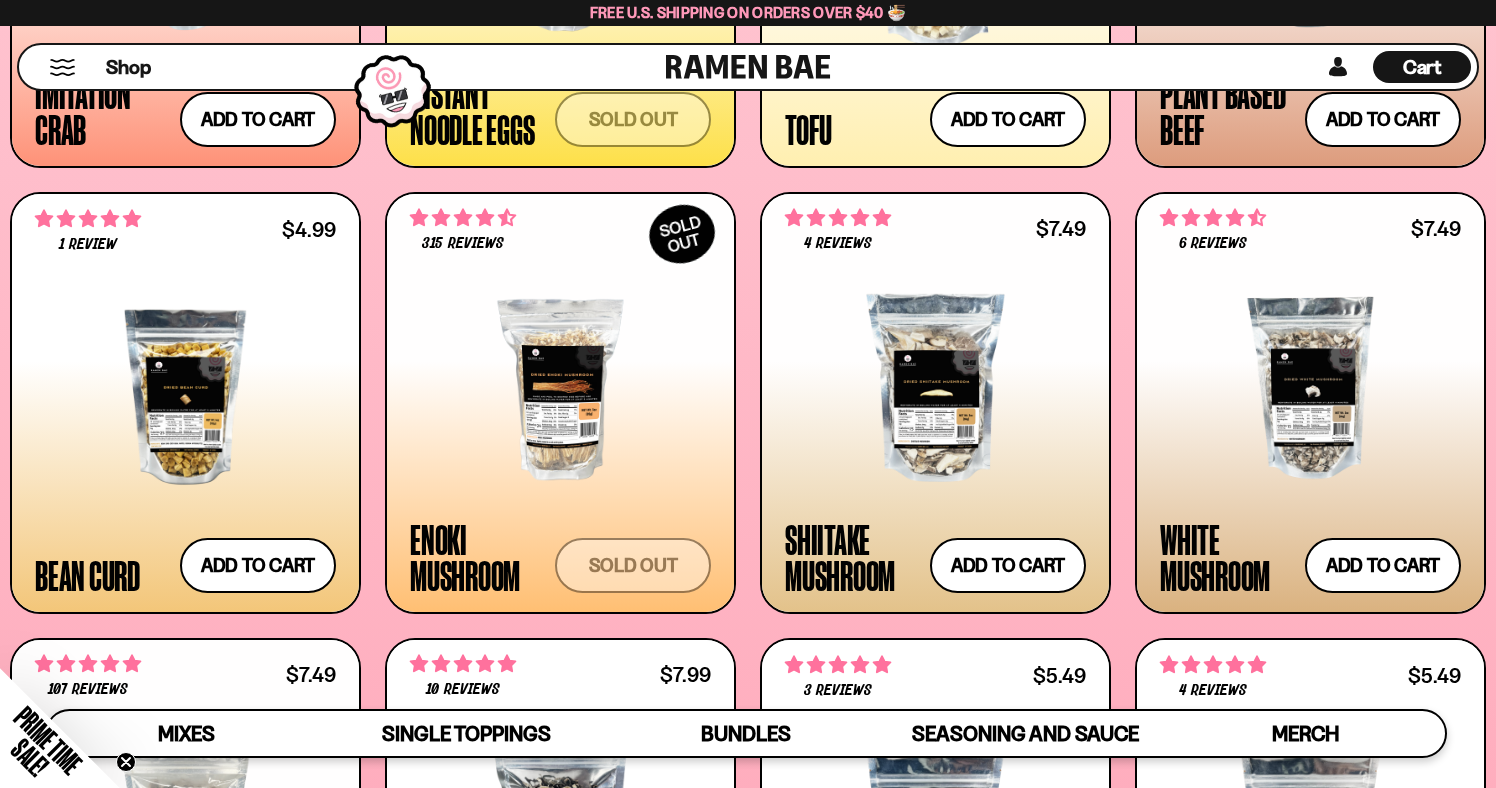 scroll, scrollTop: 2594, scrollLeft: 0, axis: vertical 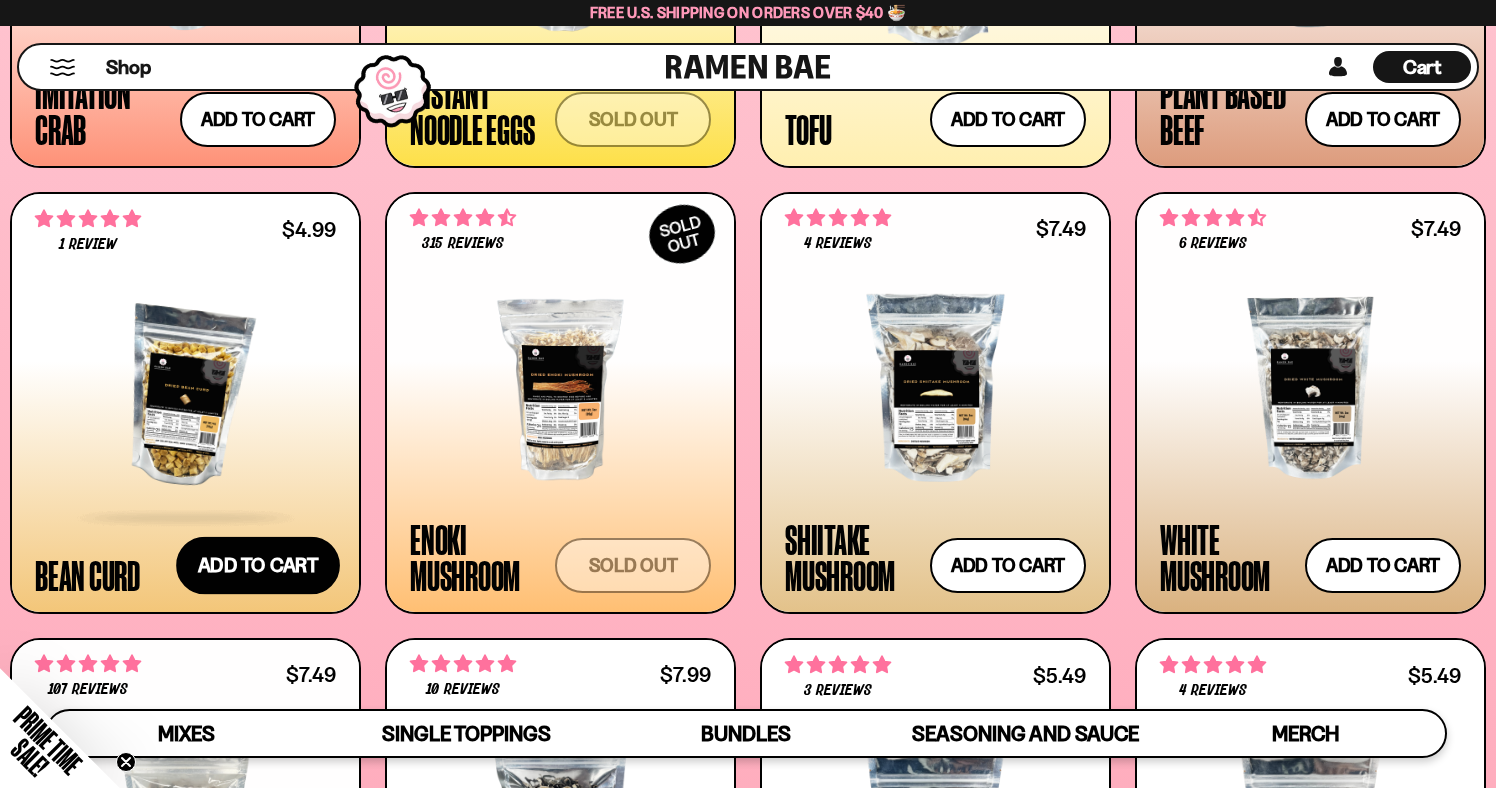 click on "Add to cart
Add
—
Regular price
$4.99
Regular price
Sale price
$4.99
Unit price
/
per" at bounding box center (258, 566) 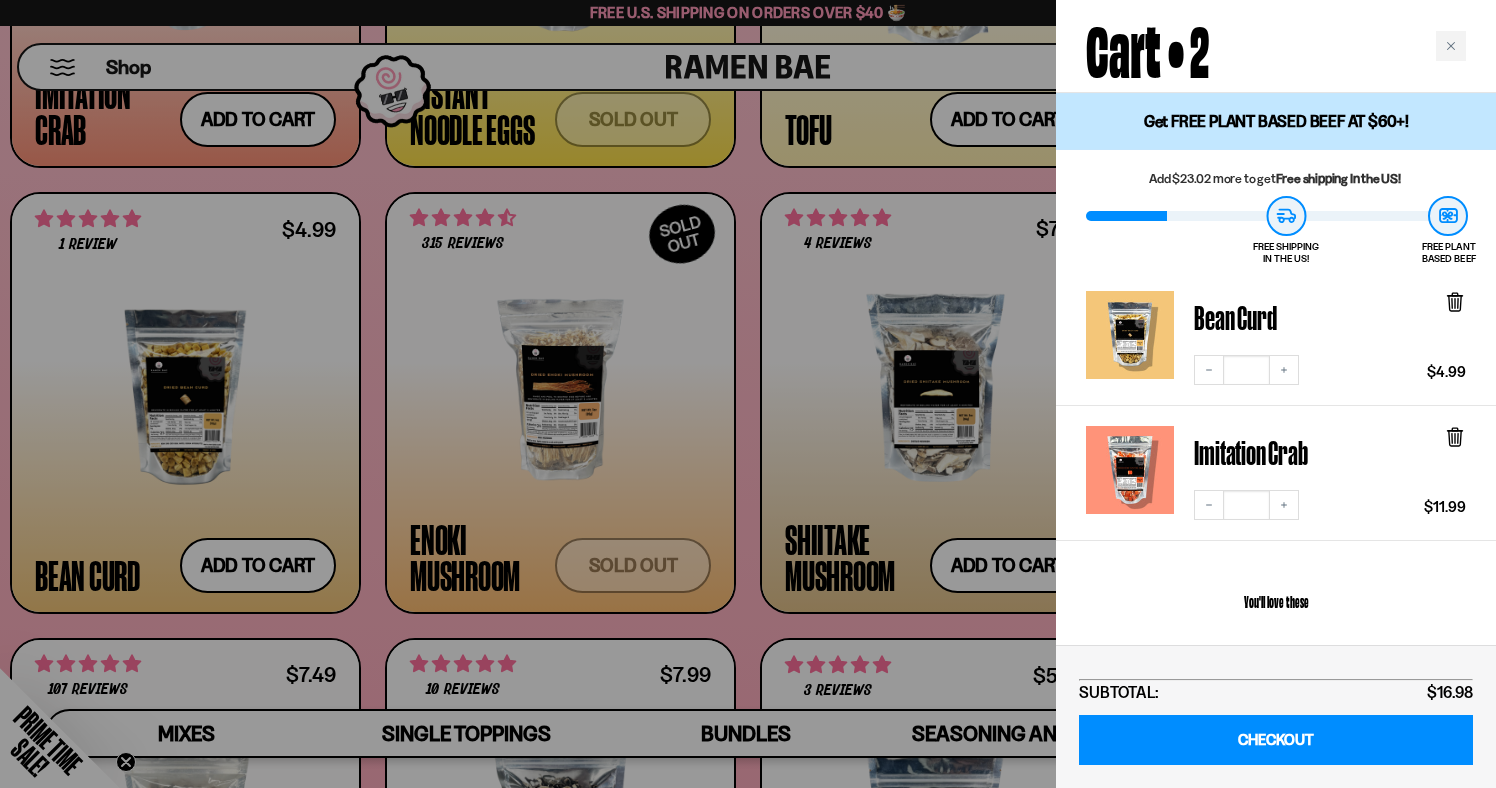click at bounding box center (748, 394) 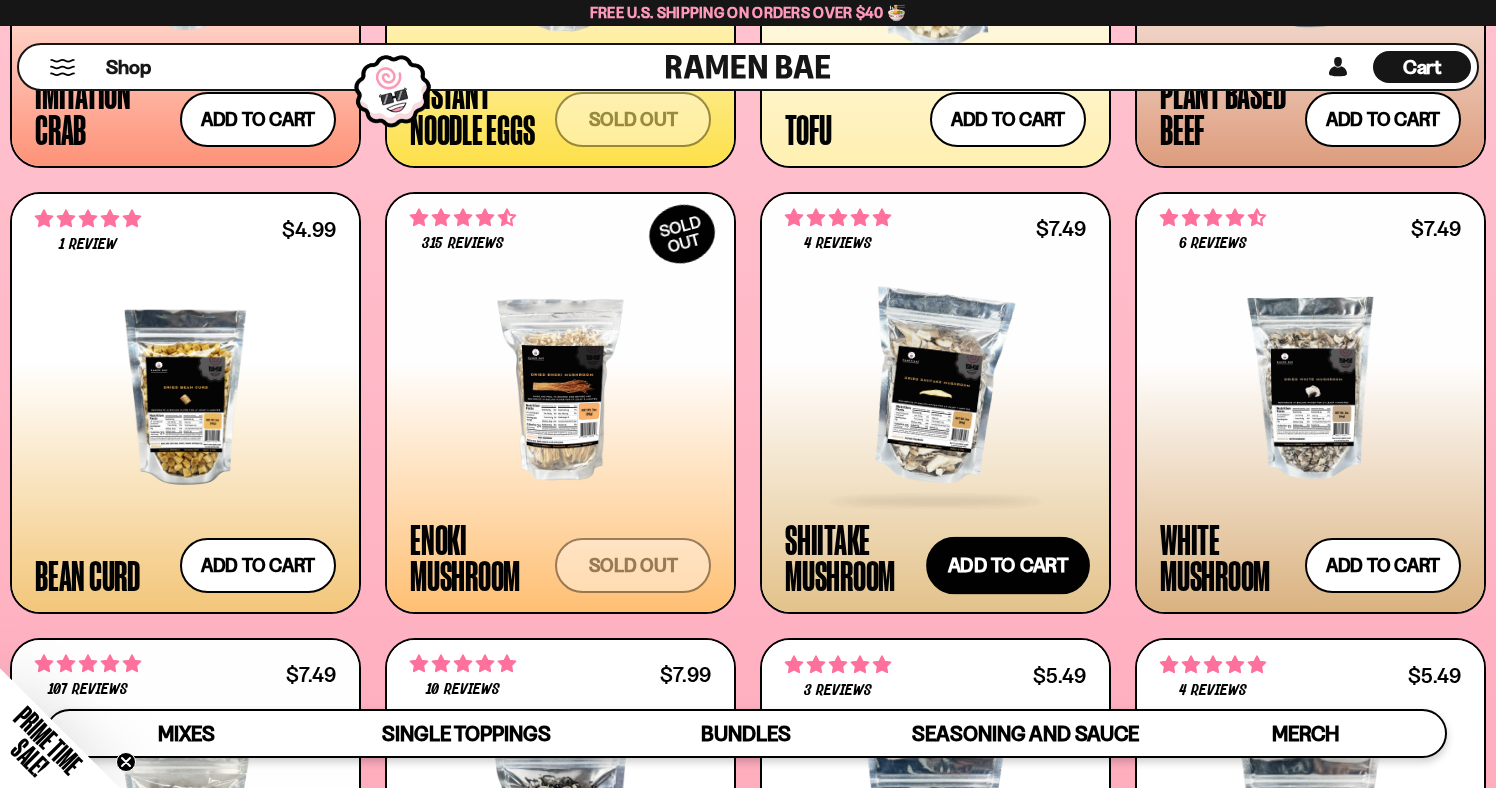 click on "Add to cart
Add
—
Regular price
$7.49
Regular price
Sale price
$7.49
Unit price
/
per" at bounding box center (1008, 566) 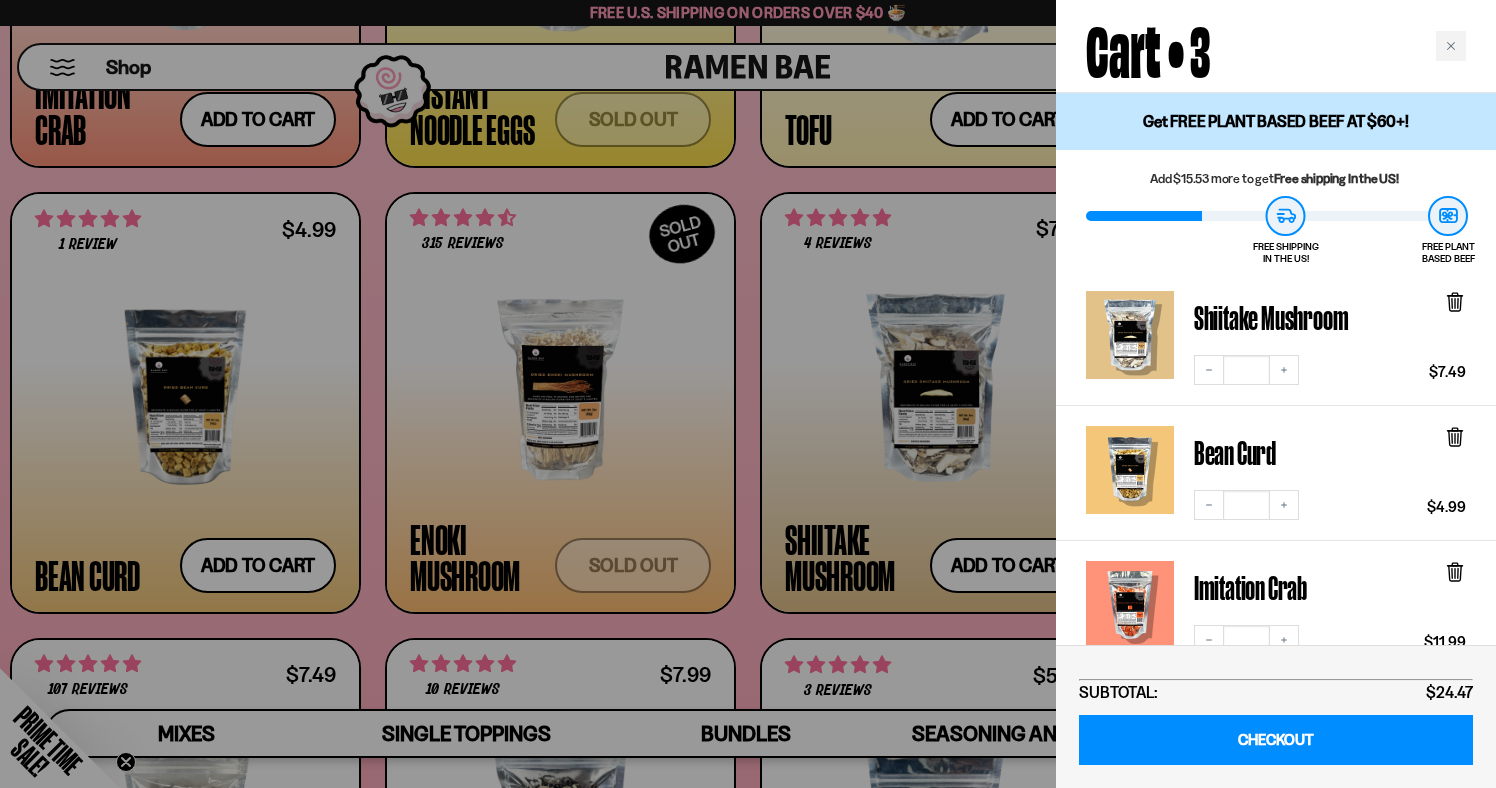 click at bounding box center [748, 394] 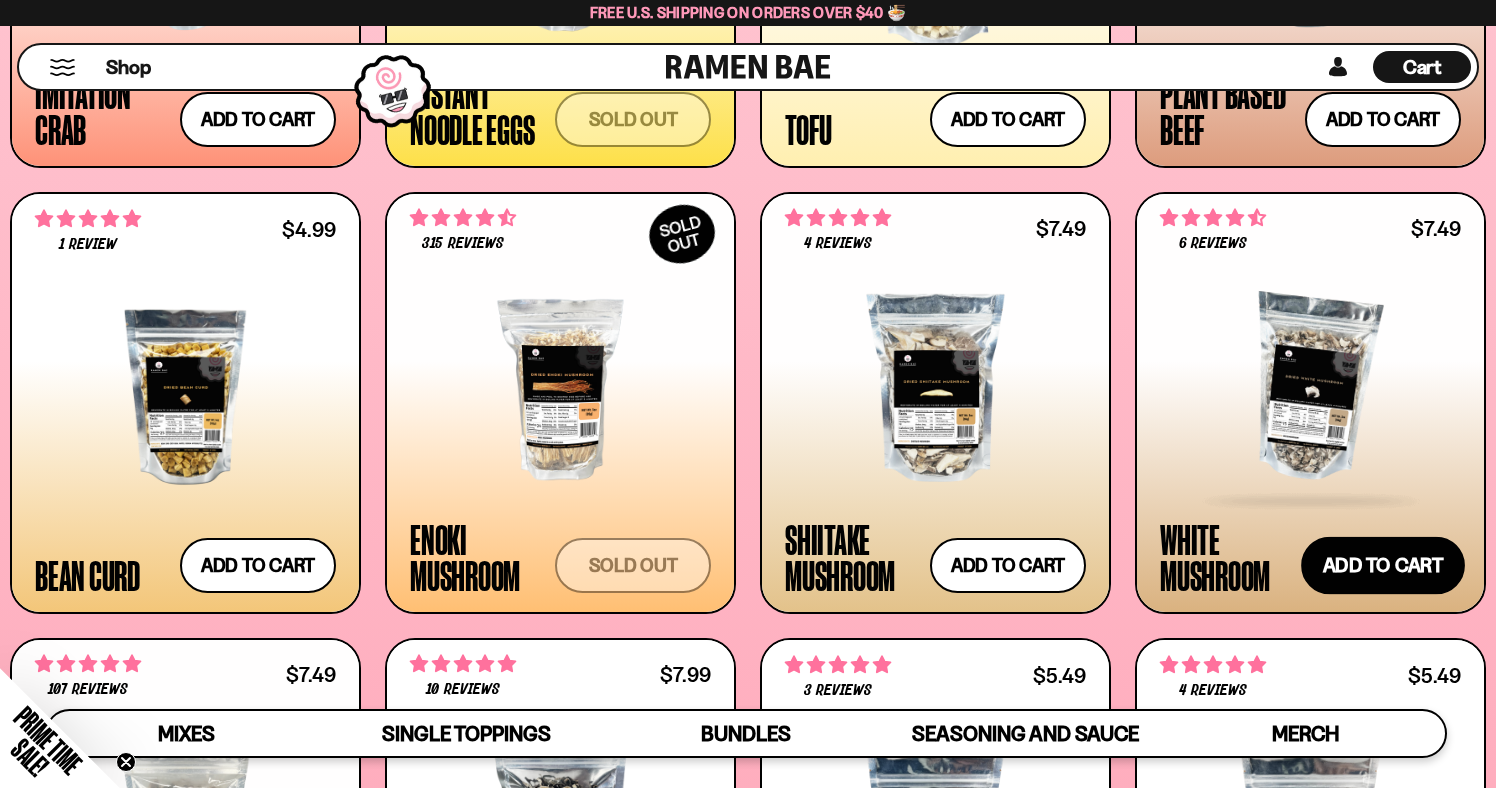 click on "Add to cart
Add
—
Regular price
$7.49
Regular price
Sale price
$7.49
Unit price
/
per" at bounding box center (1383, 566) 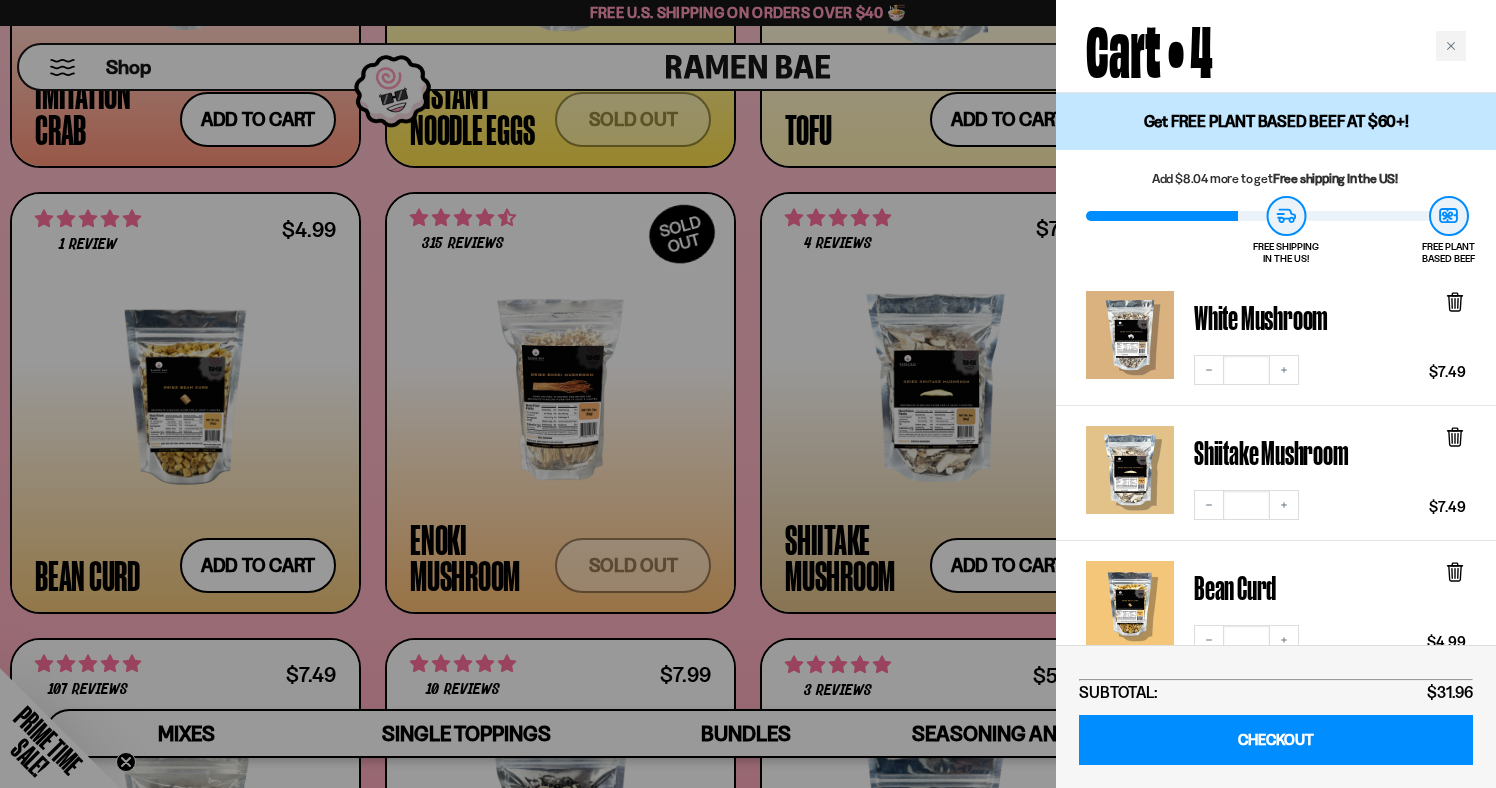 click at bounding box center (748, 394) 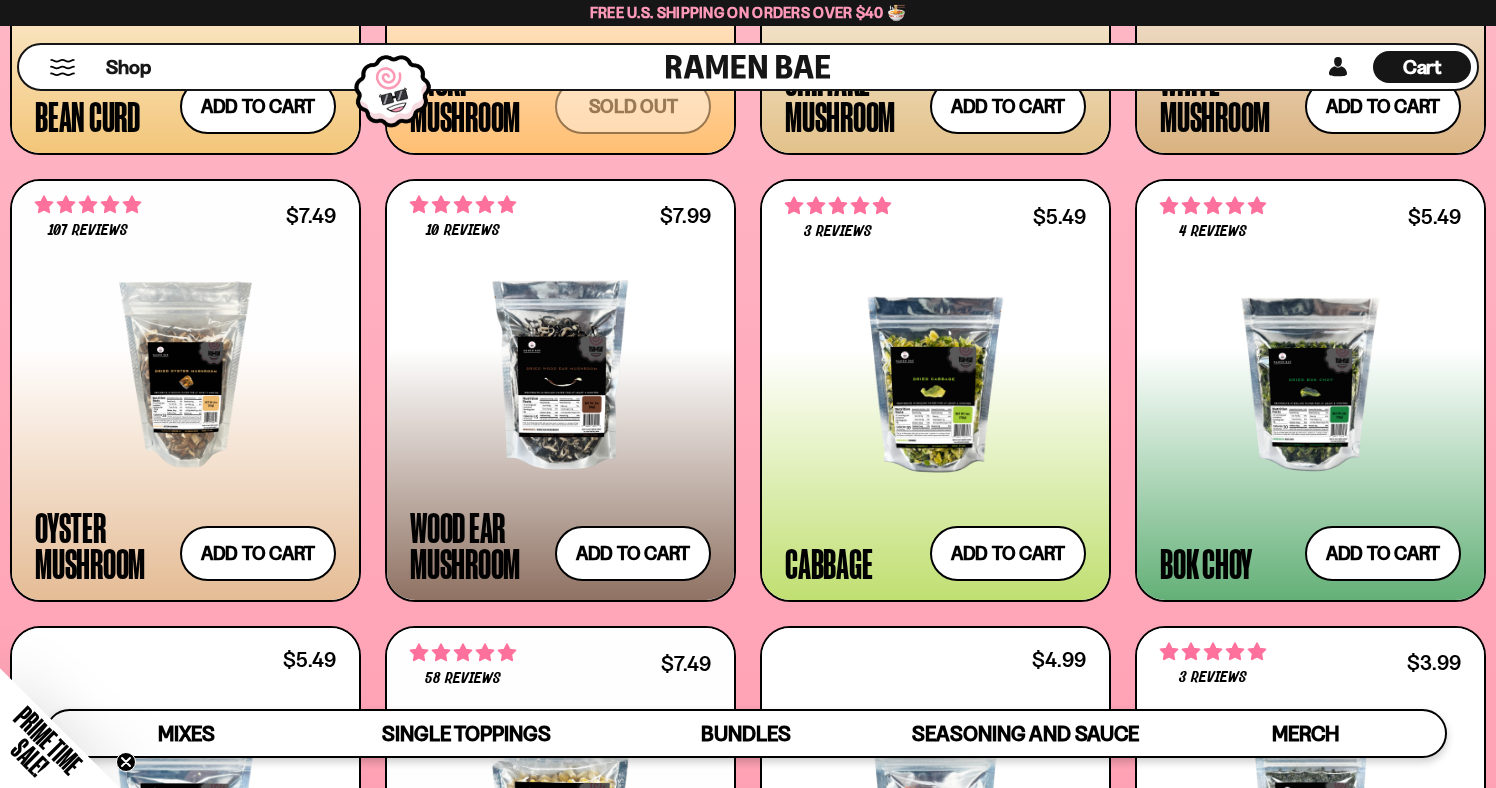 scroll, scrollTop: 3059, scrollLeft: 0, axis: vertical 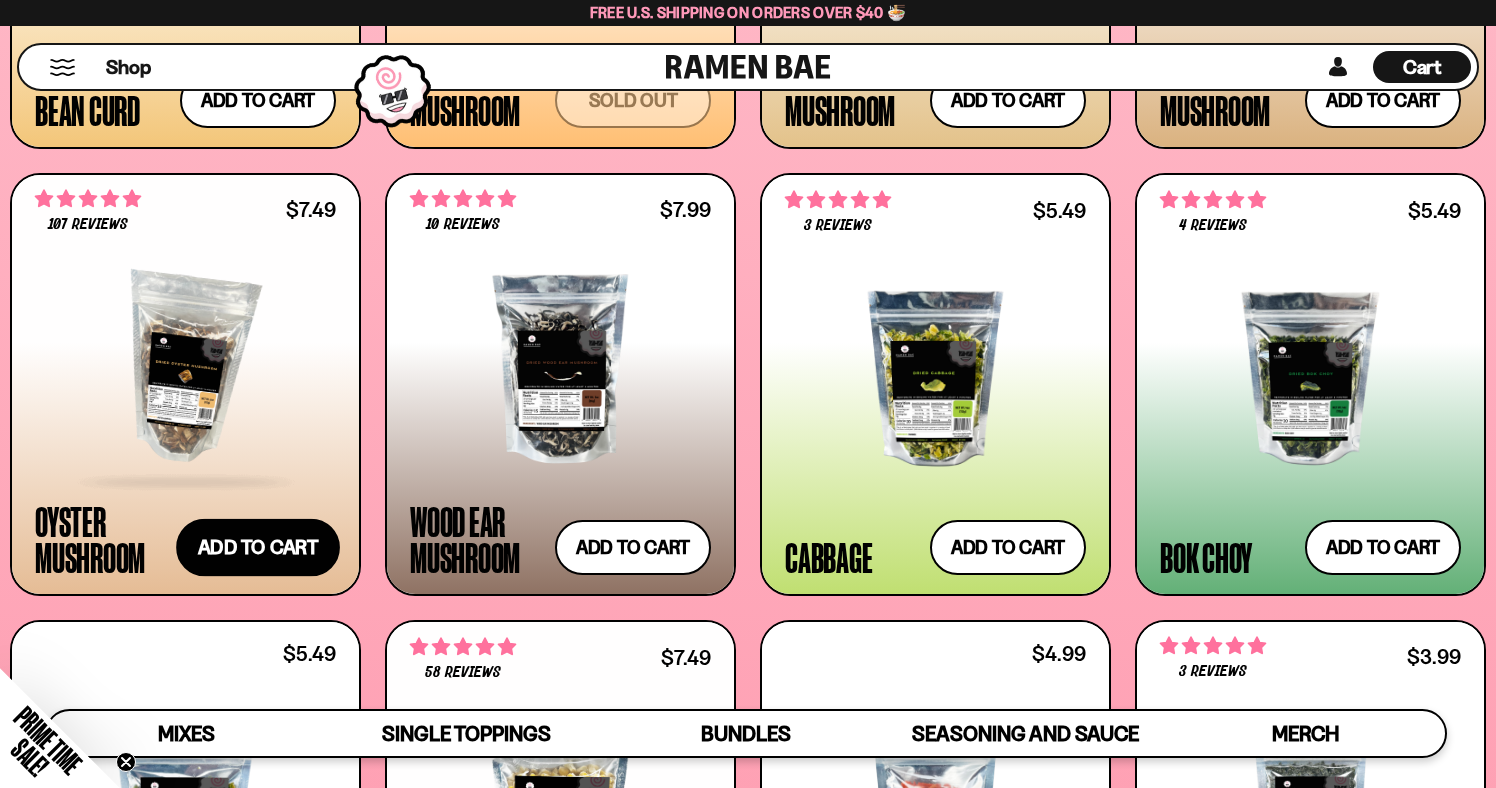 click on "Add to cart
Add
—
Regular price
$7.49
Regular price
Sale price
$7.49
Unit price
/
per" at bounding box center (258, 548) 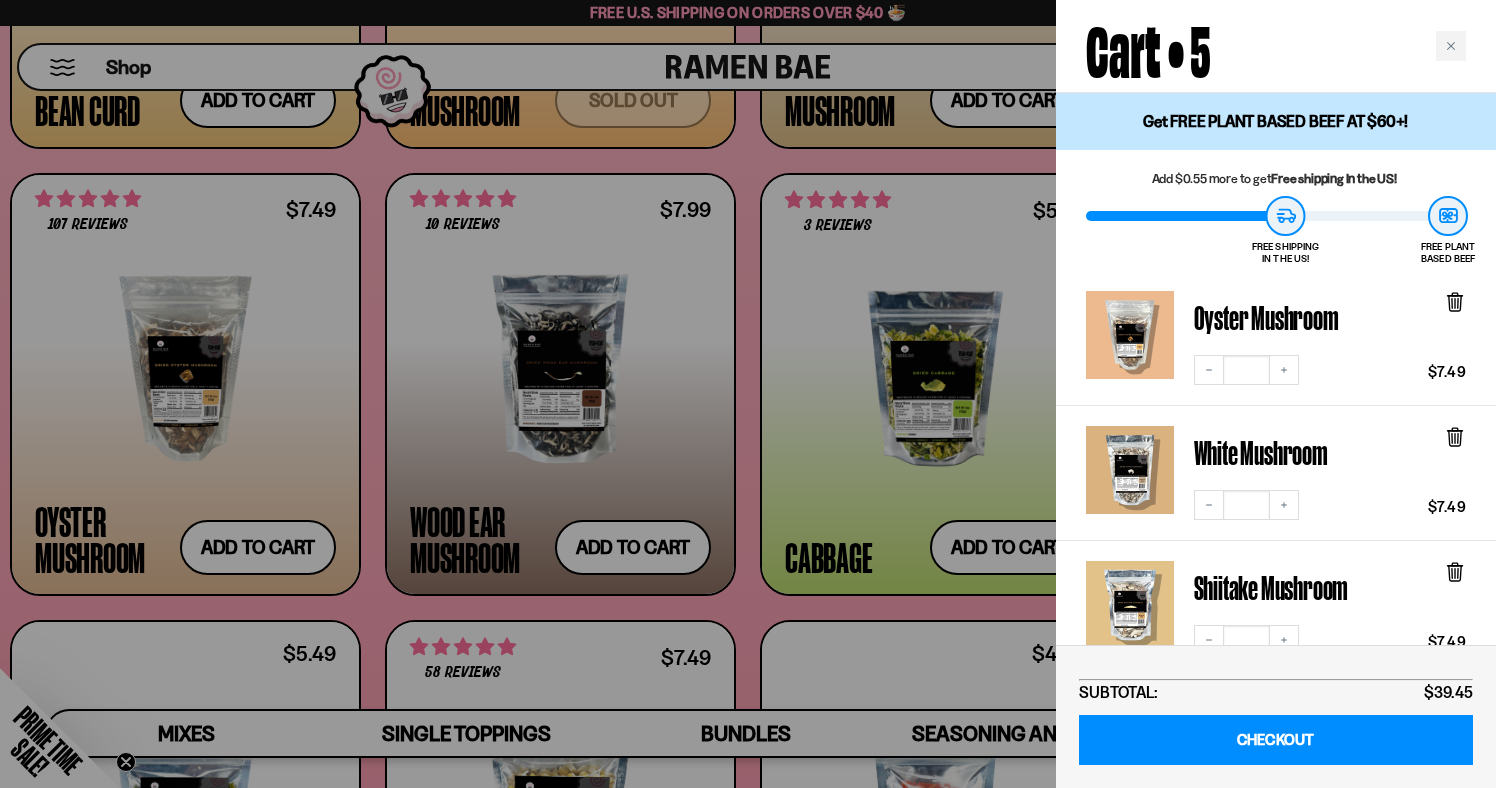click at bounding box center (748, 394) 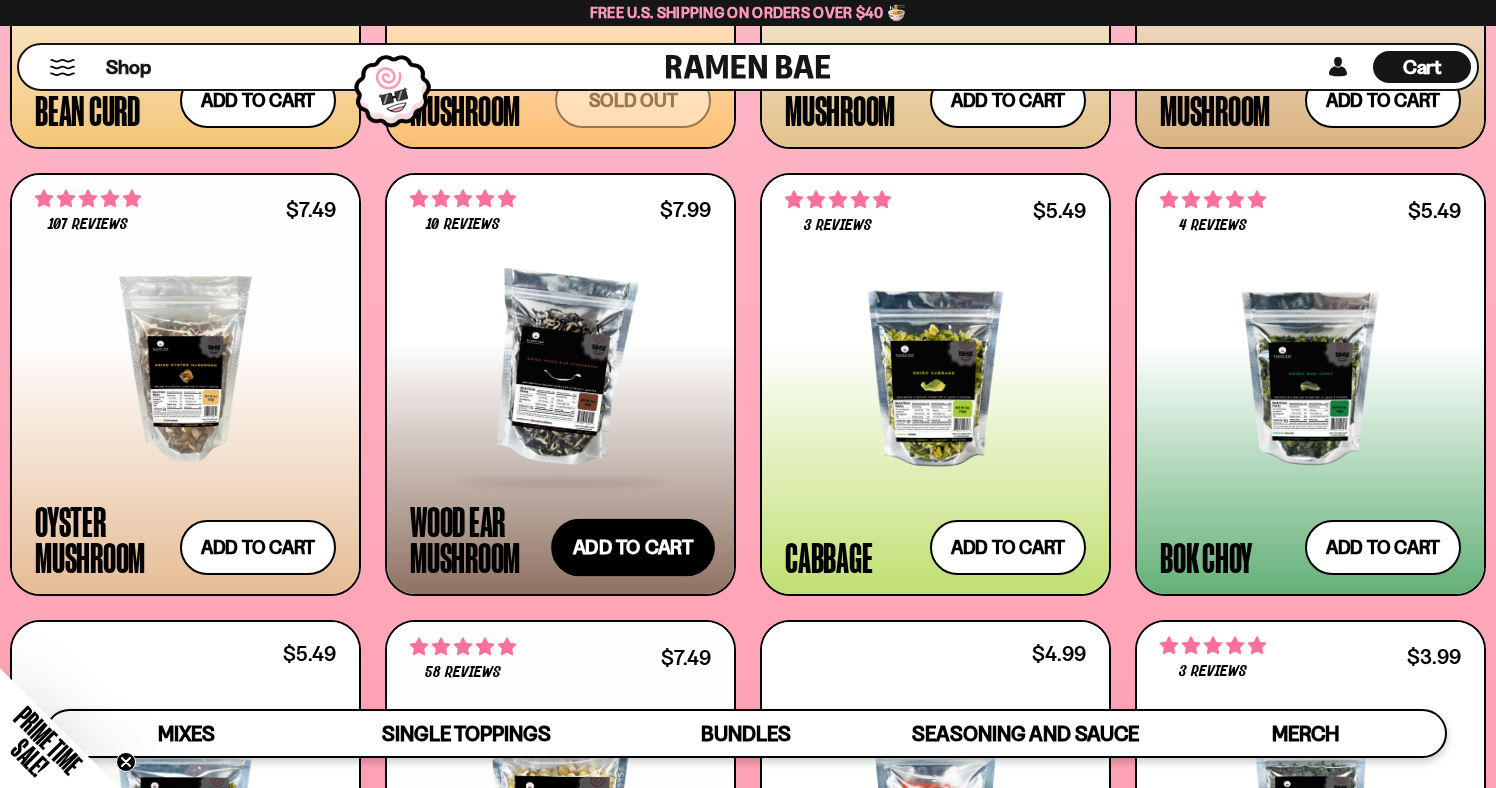click on "Add to cart
Add
—
Regular price
$7.99
Regular price
Sale price
$7.99
Unit price
/
per" at bounding box center (633, 548) 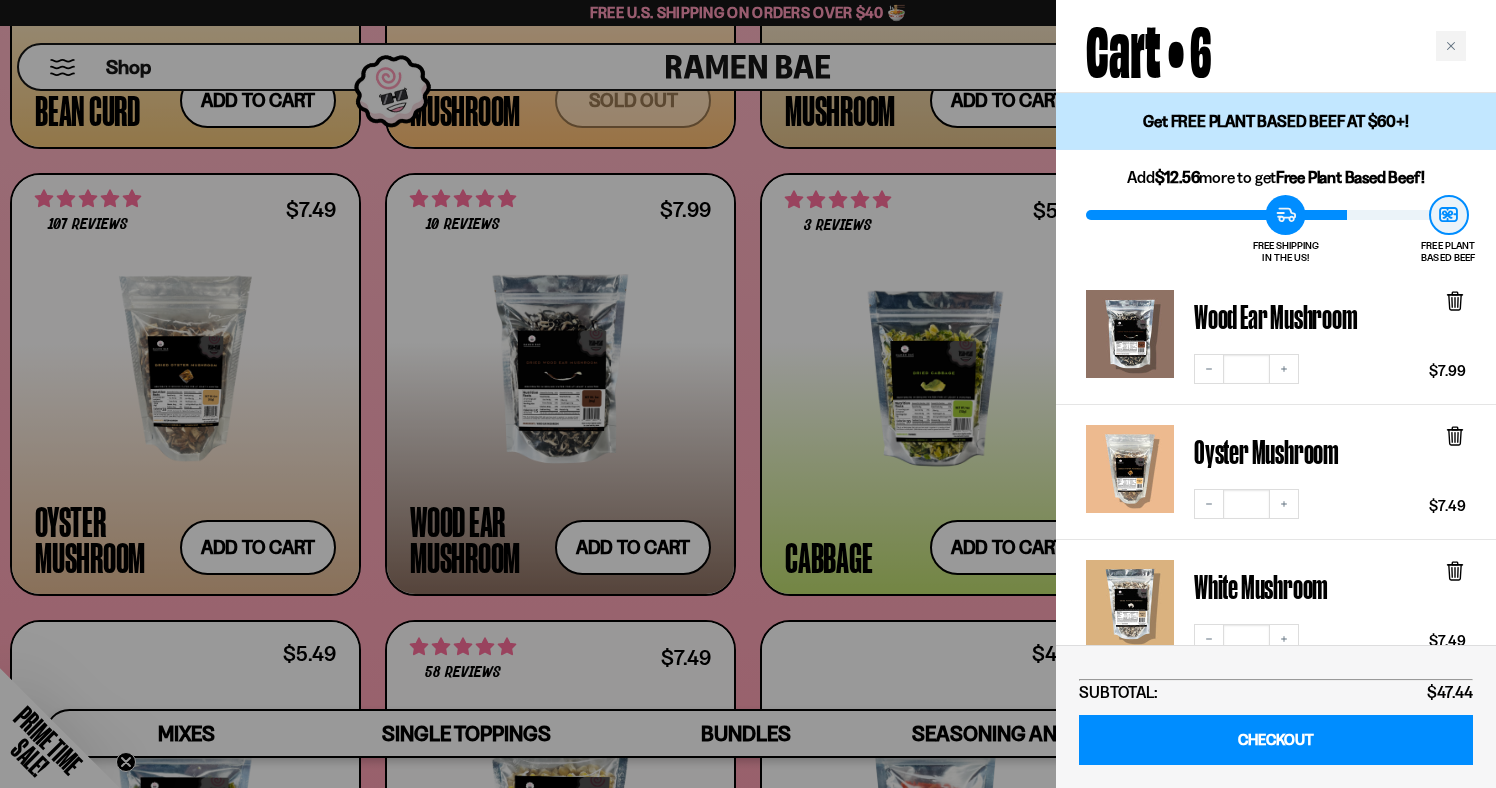 click at bounding box center [748, 394] 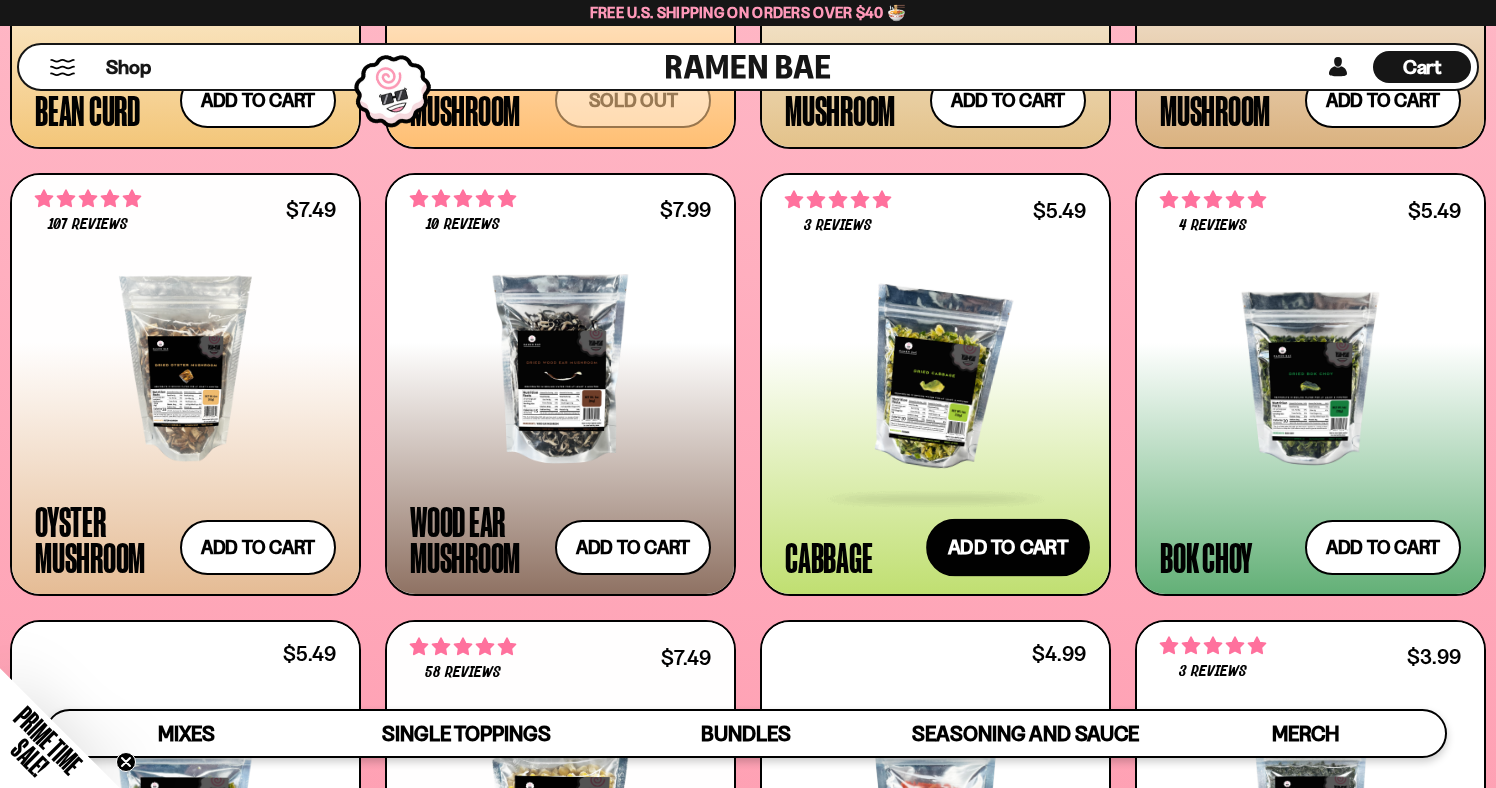 click on "Add to cart
Add
—
Regular price
$5.49
Regular price
Sale price
$5.49
Unit price
/
per" at bounding box center [1008, 548] 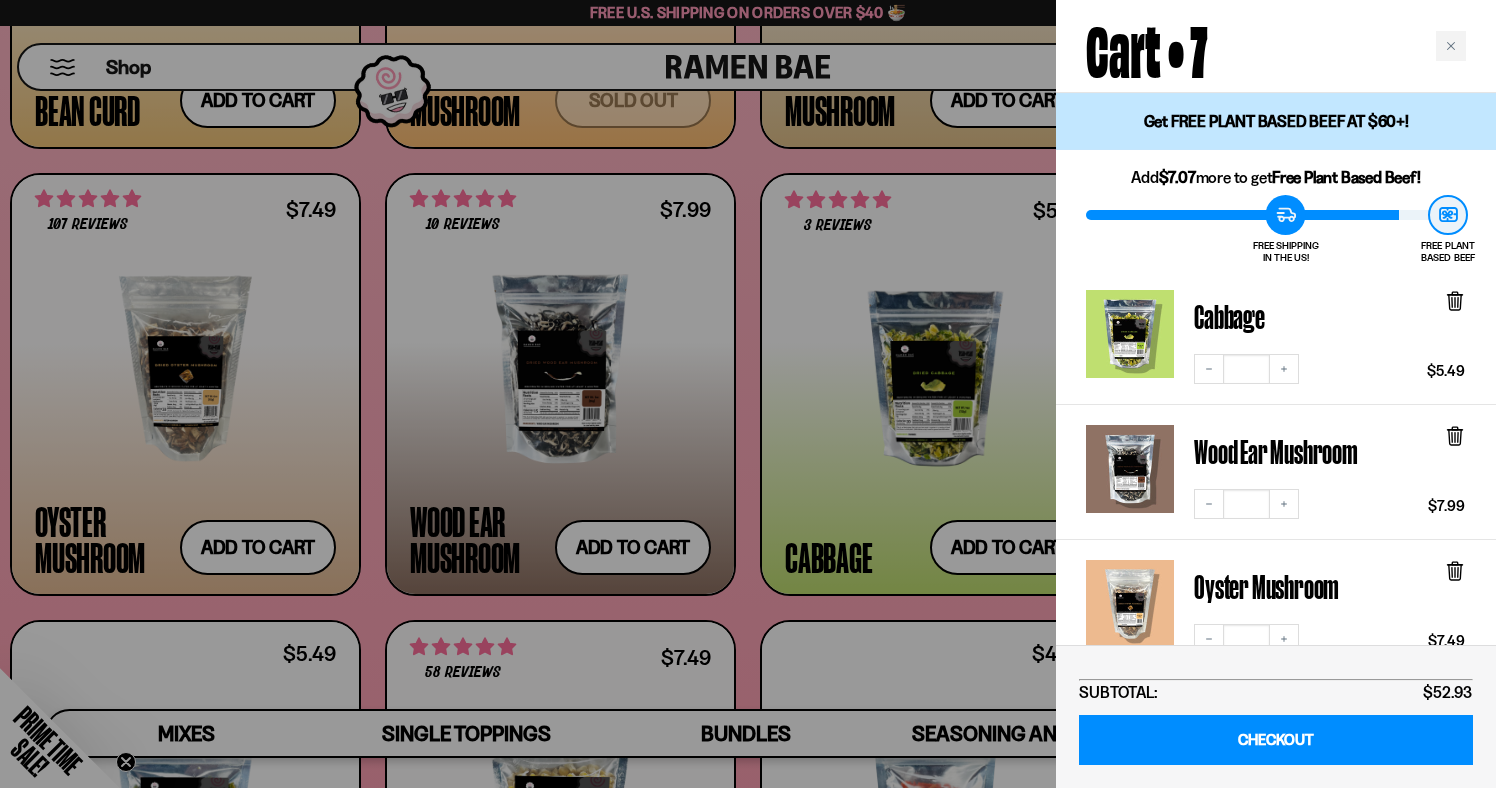 click at bounding box center [748, 394] 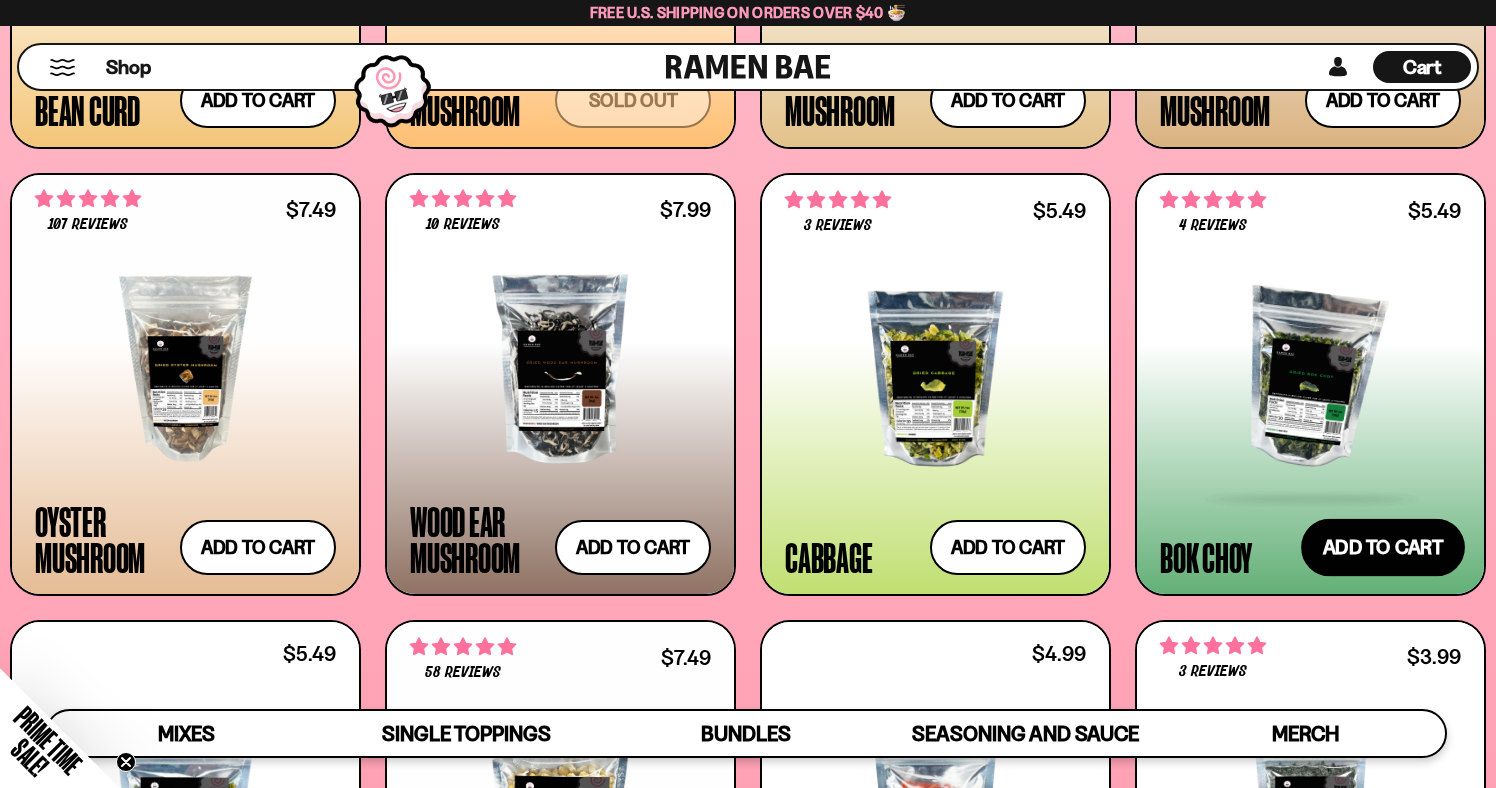 click on "Add to cart
Add
—
Regular price
$5.49
Regular price
Sale price
$5.49
Unit price
/
per" at bounding box center (1383, 548) 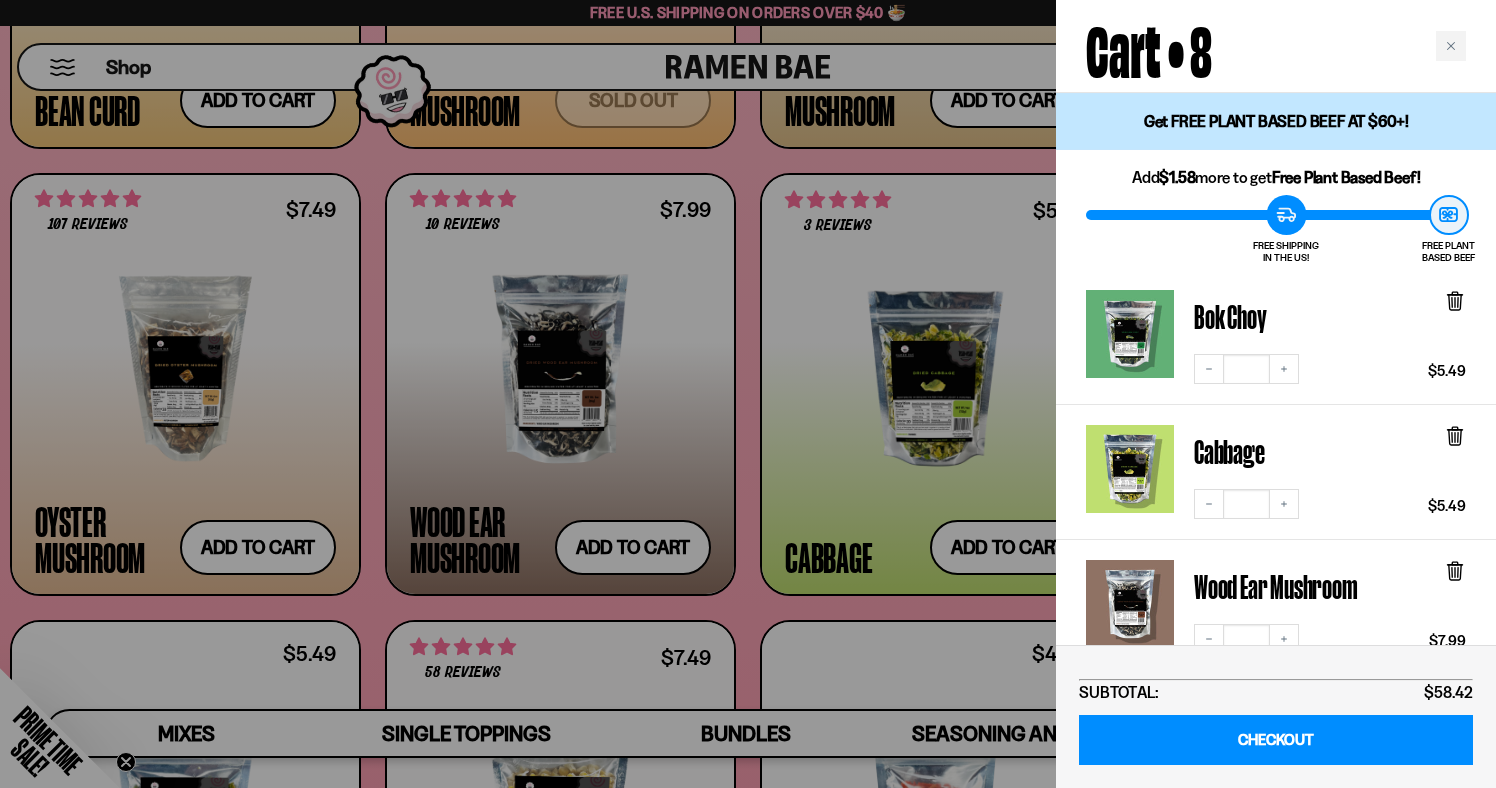 click at bounding box center [748, 394] 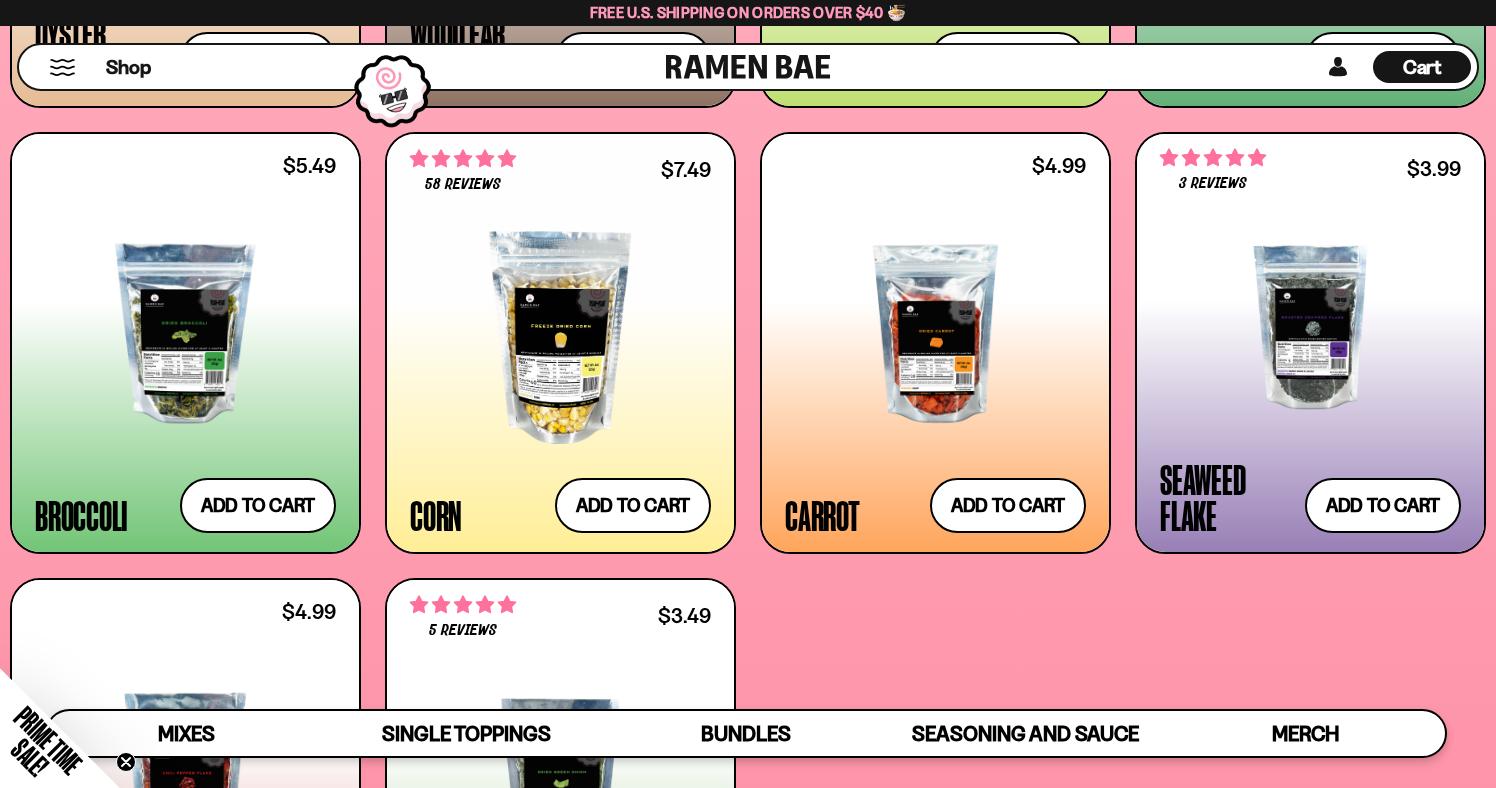 scroll, scrollTop: 3552, scrollLeft: 0, axis: vertical 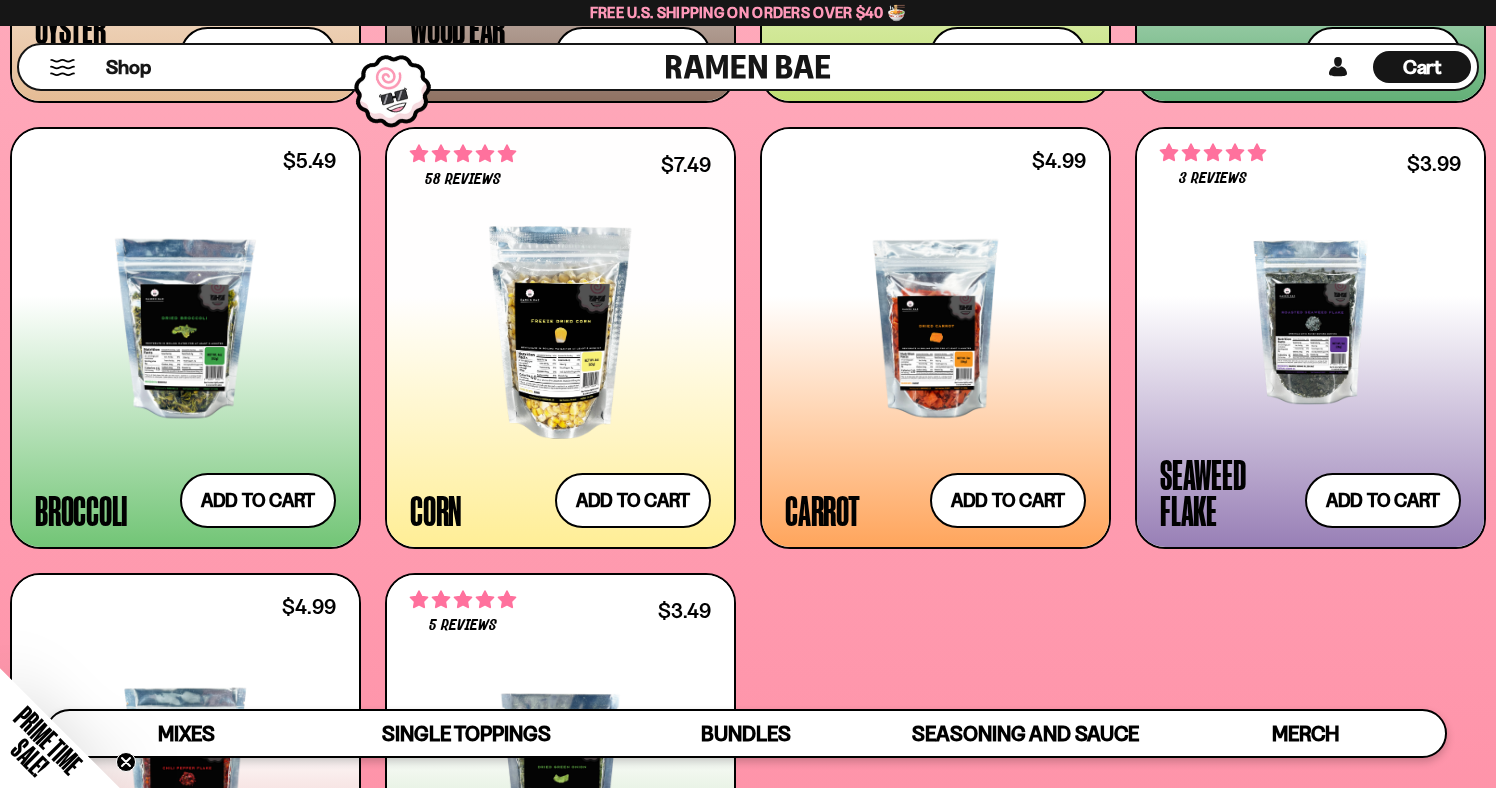 click on "Add to cart
Add
—
Regular price
$3.99
Regular price
Sale price
$3.99
Unit price
/
per" at bounding box center (1383, 500) 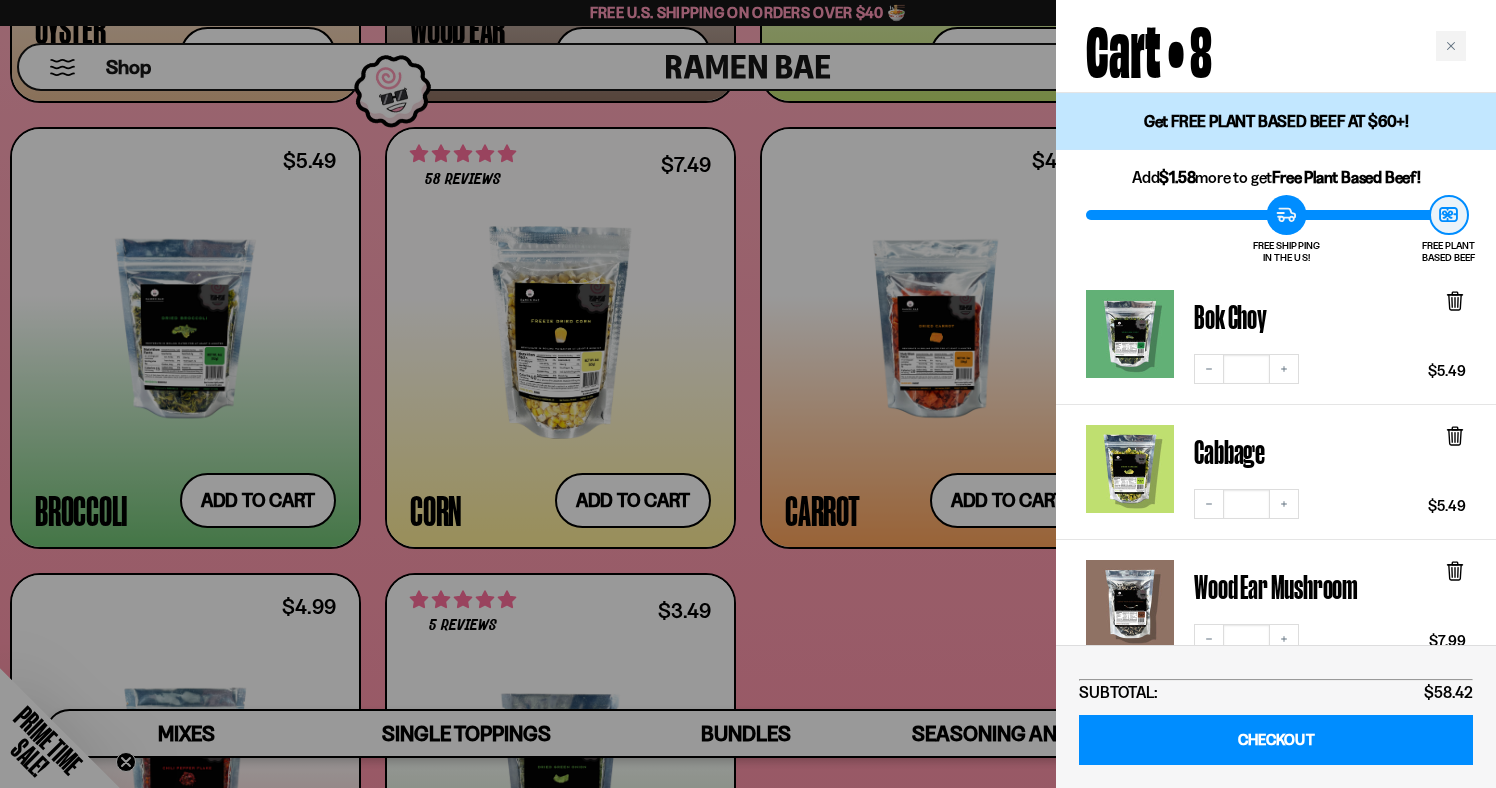 click at bounding box center (748, 394) 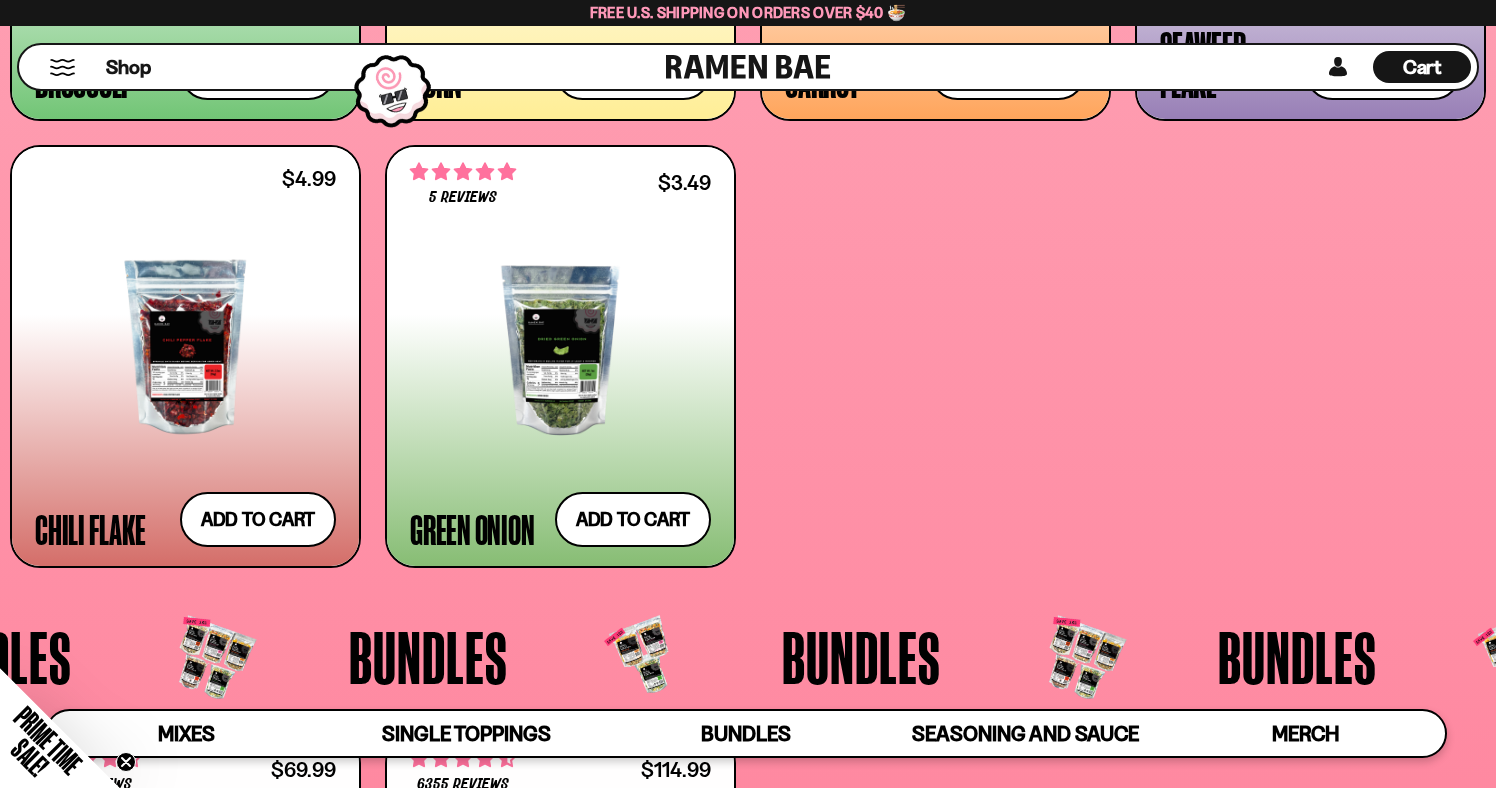 scroll, scrollTop: 3982, scrollLeft: 0, axis: vertical 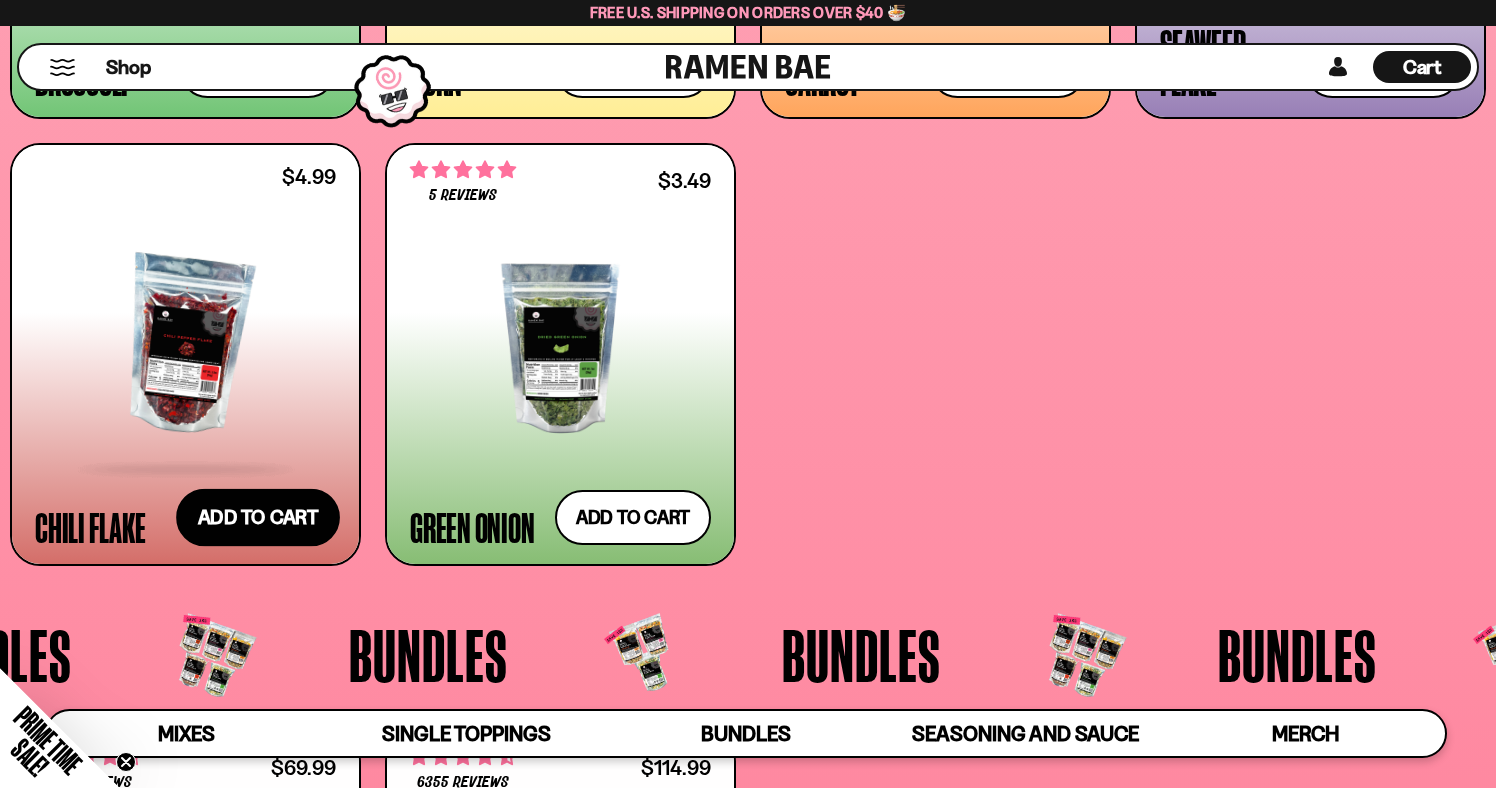 click on "Add to cart
Add
—
Regular price
$4.99
Regular price
Sale price
$4.99
Unit price
/
per" at bounding box center (258, 517) 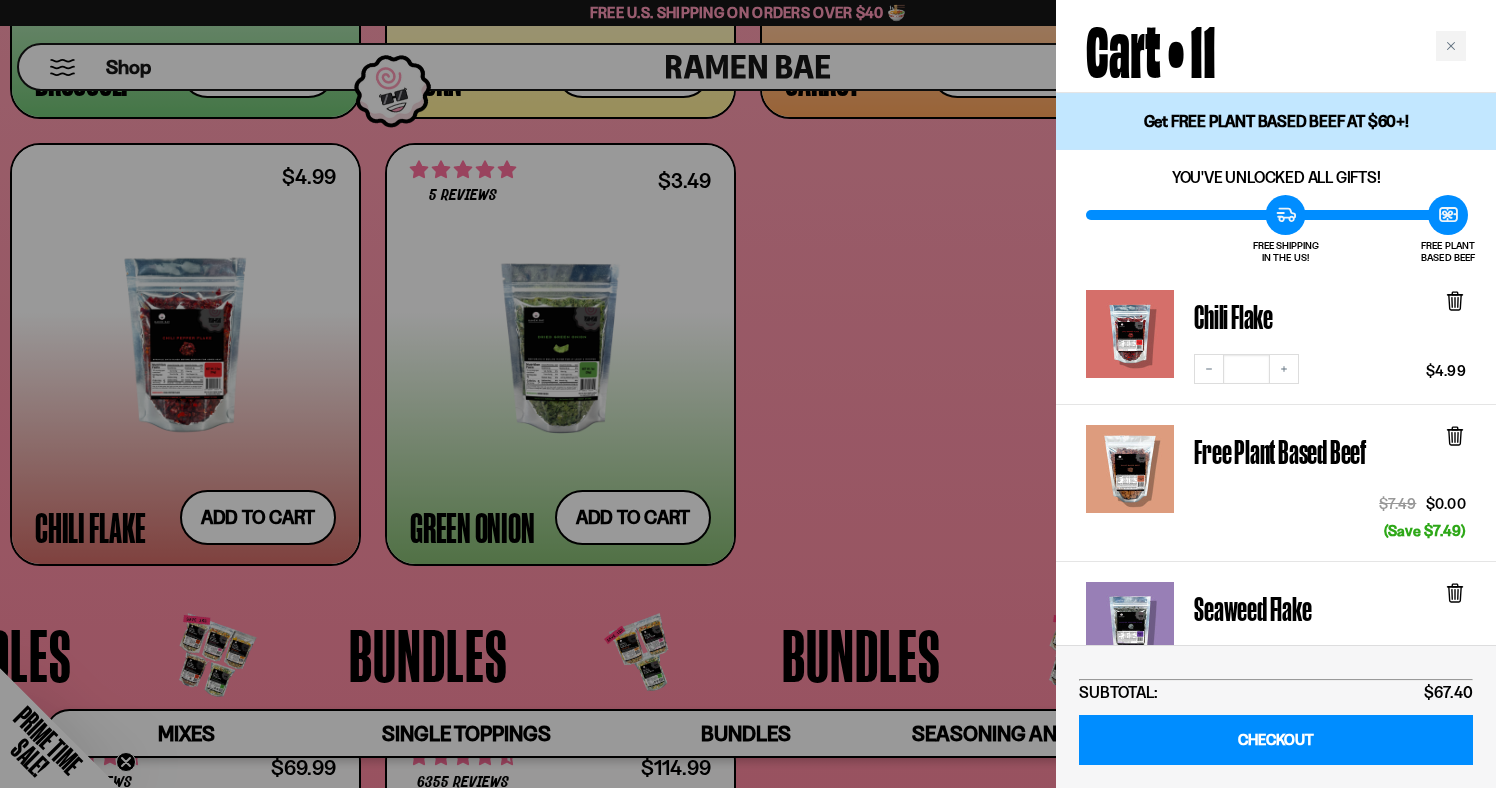 click at bounding box center (748, 394) 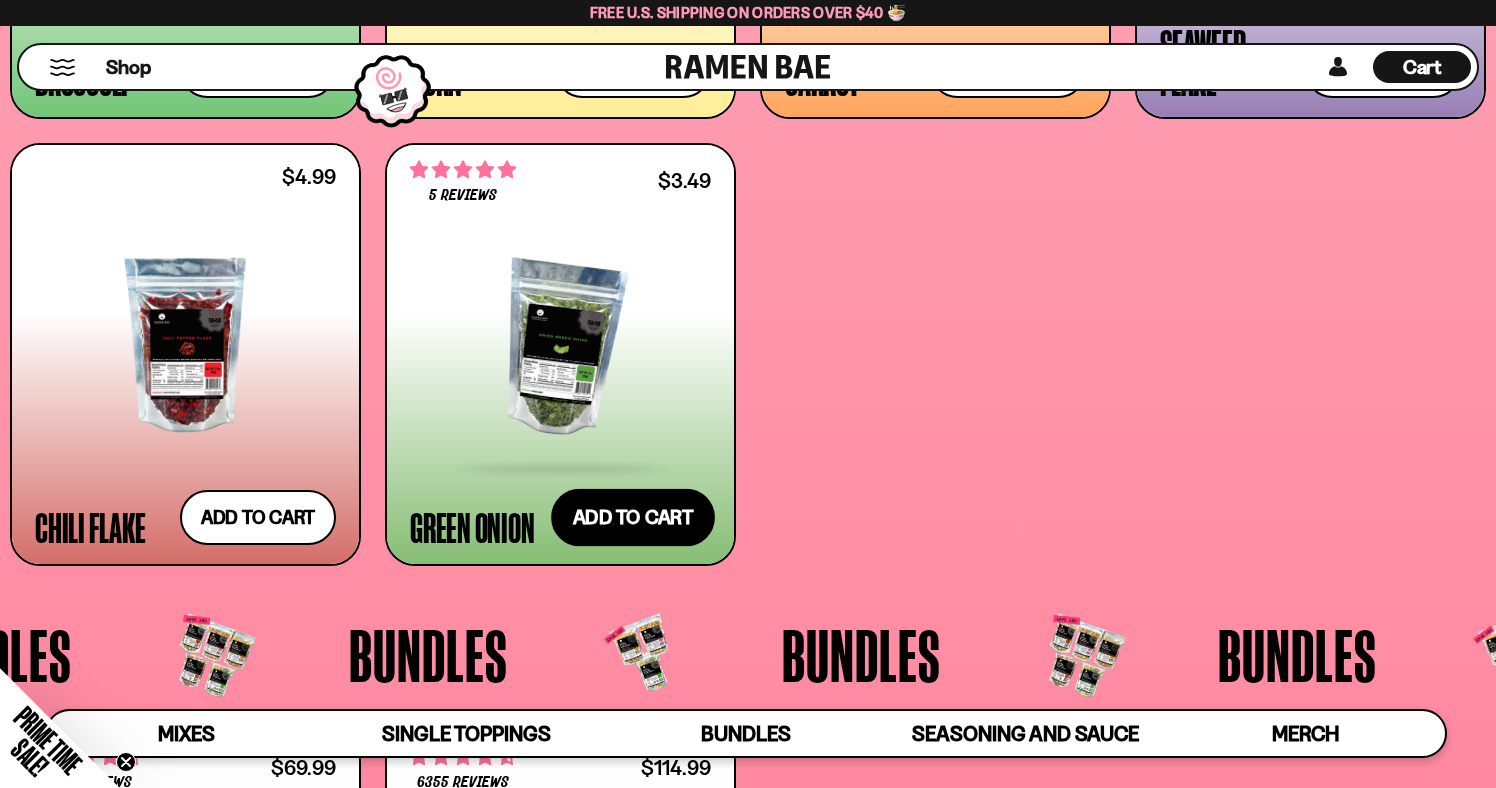 click on "Add to cart
Add
—
Regular price
$3.49
Regular price
Sale price
$3.49
Unit price
/
per" at bounding box center [633, 517] 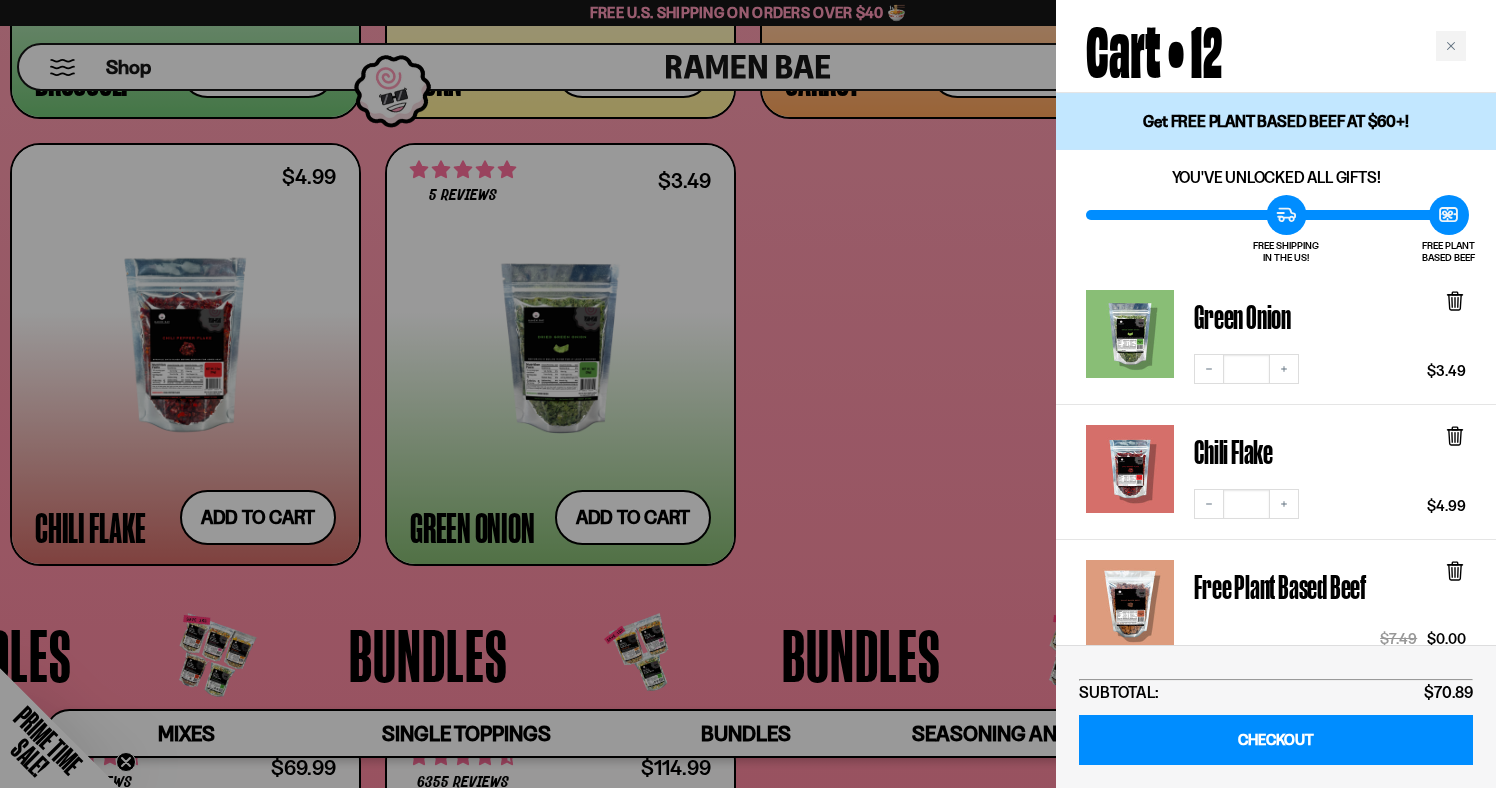 click at bounding box center [748, 394] 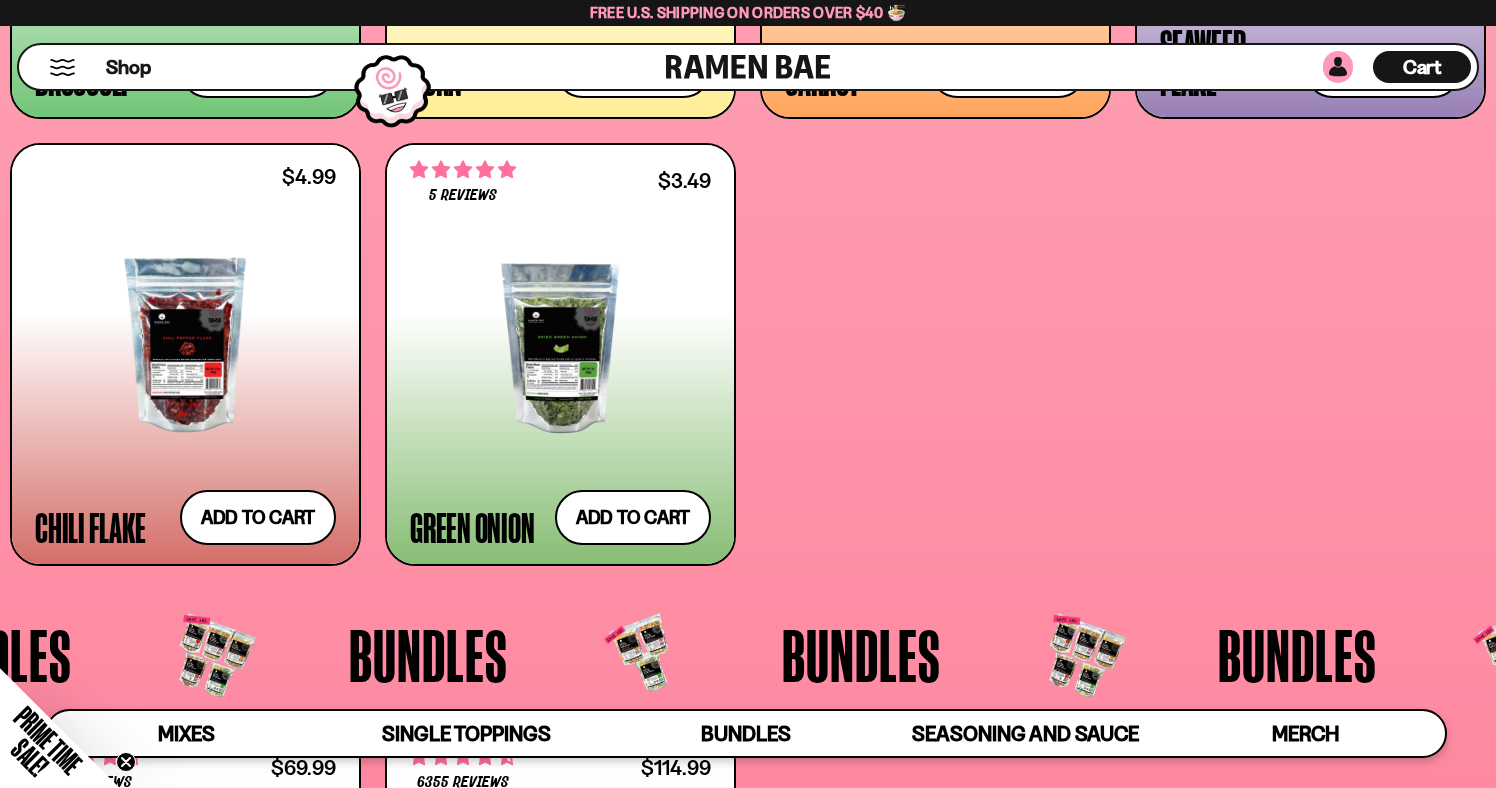 click at bounding box center (1338, 67) 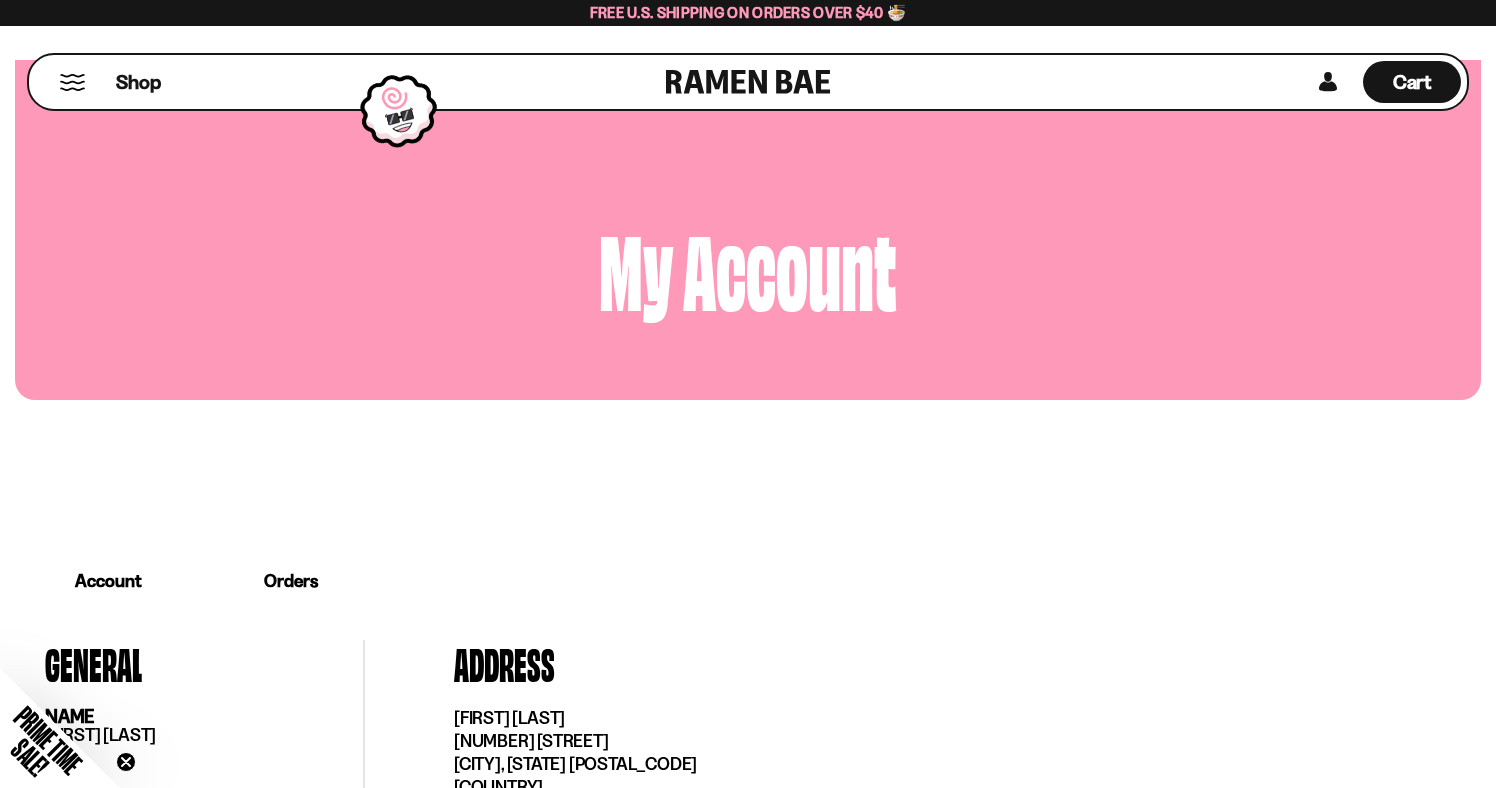 scroll, scrollTop: 0, scrollLeft: 0, axis: both 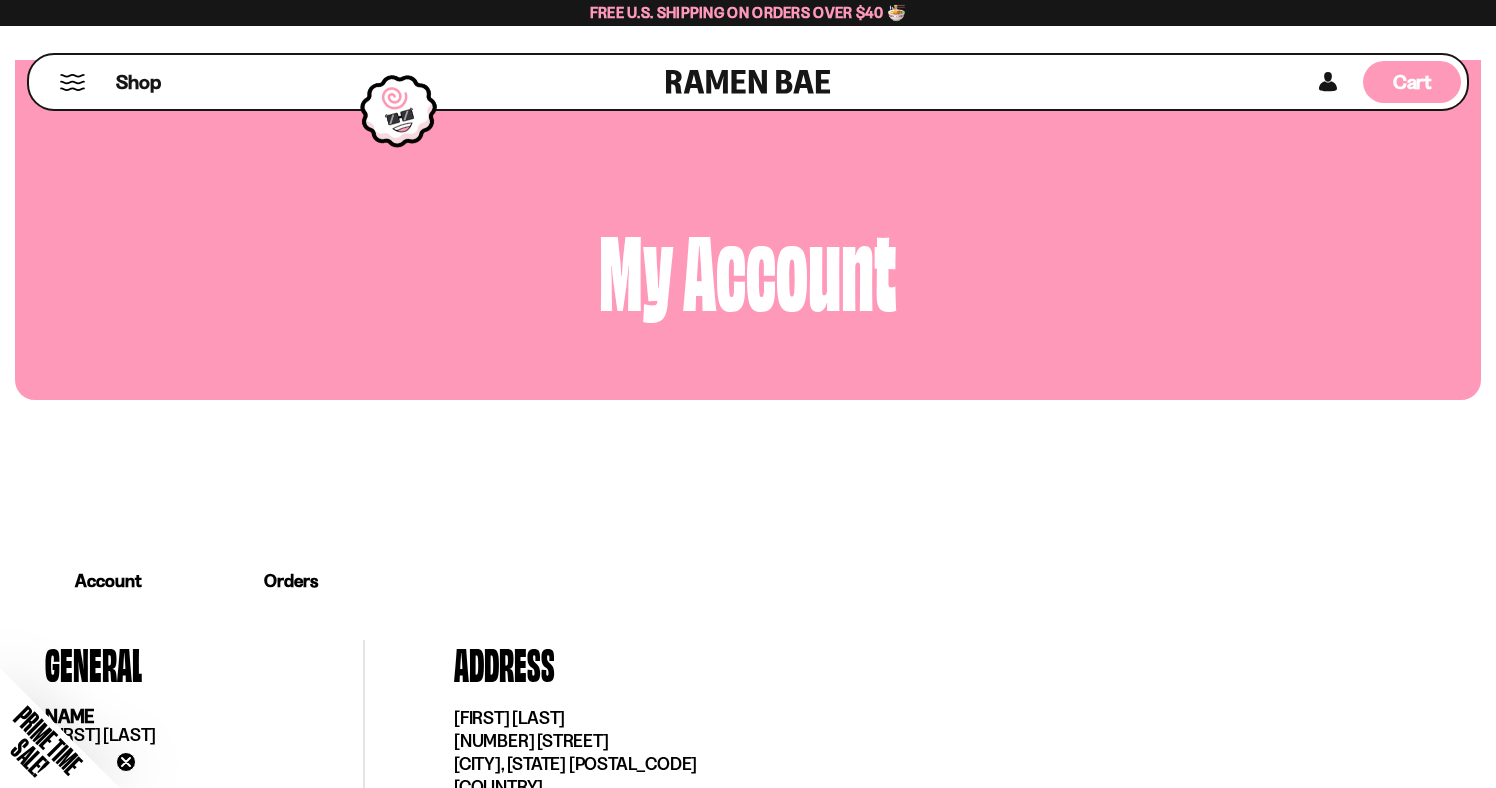 click on "Cart" at bounding box center [1412, 82] 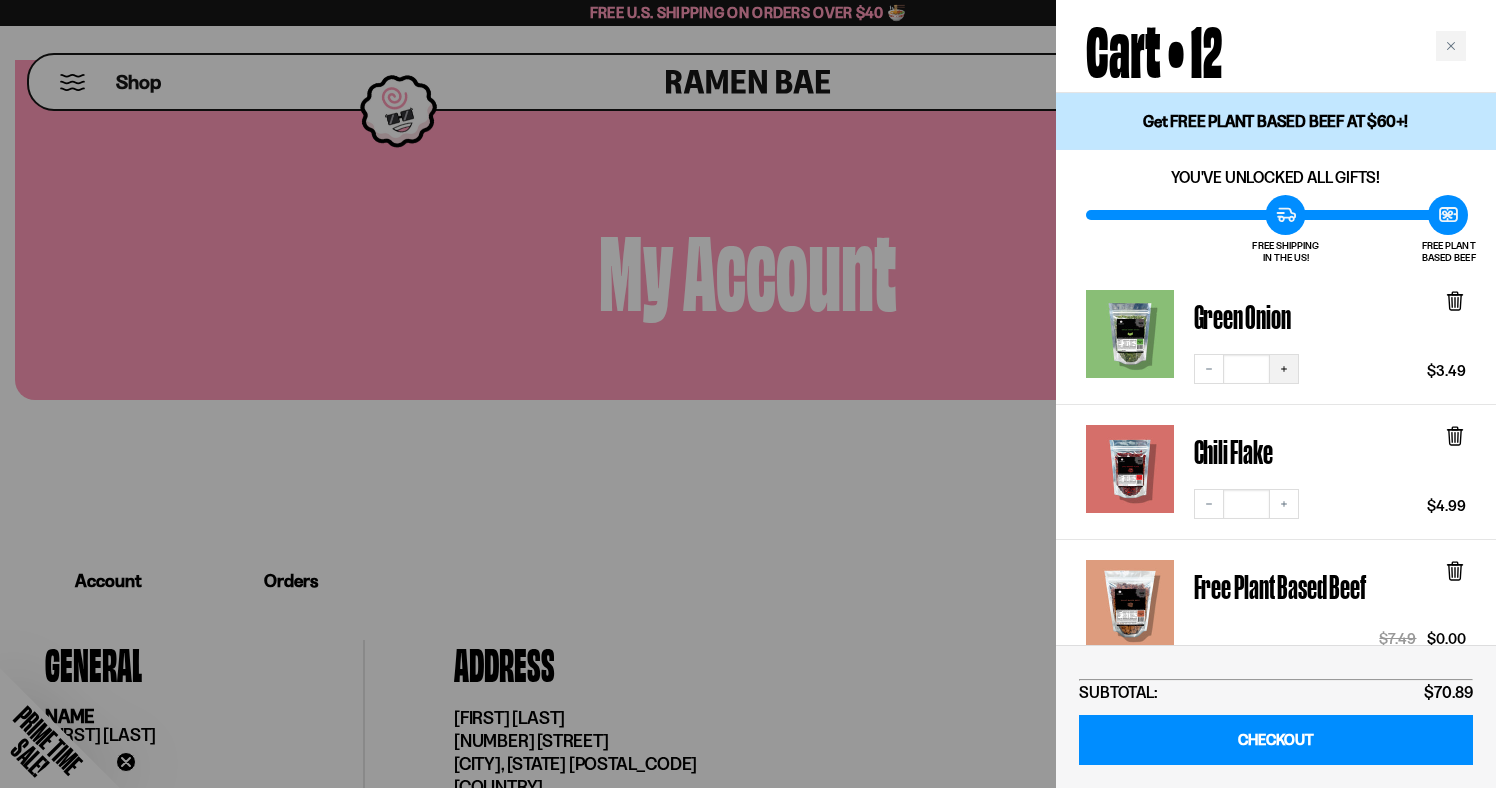click 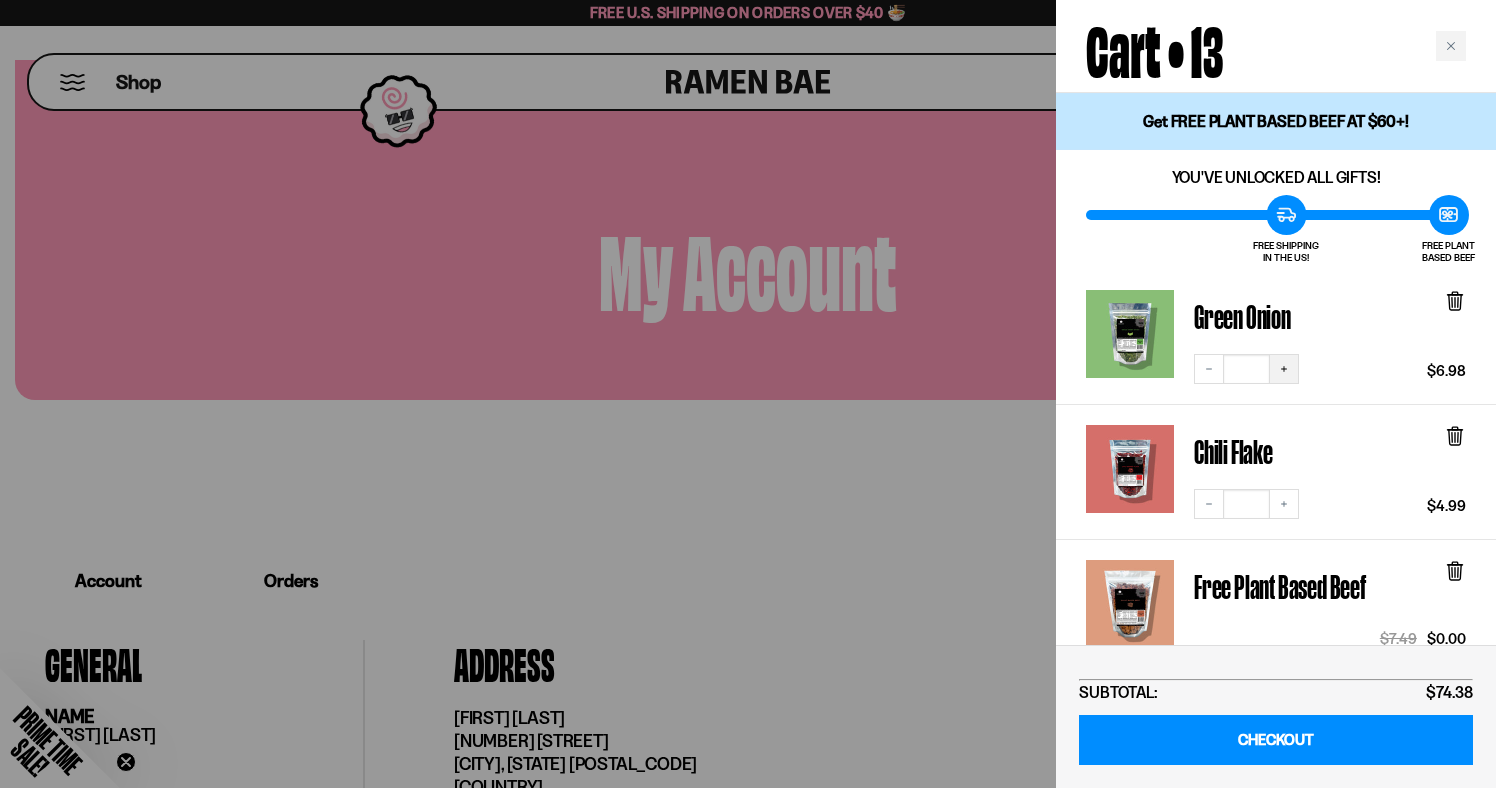 click 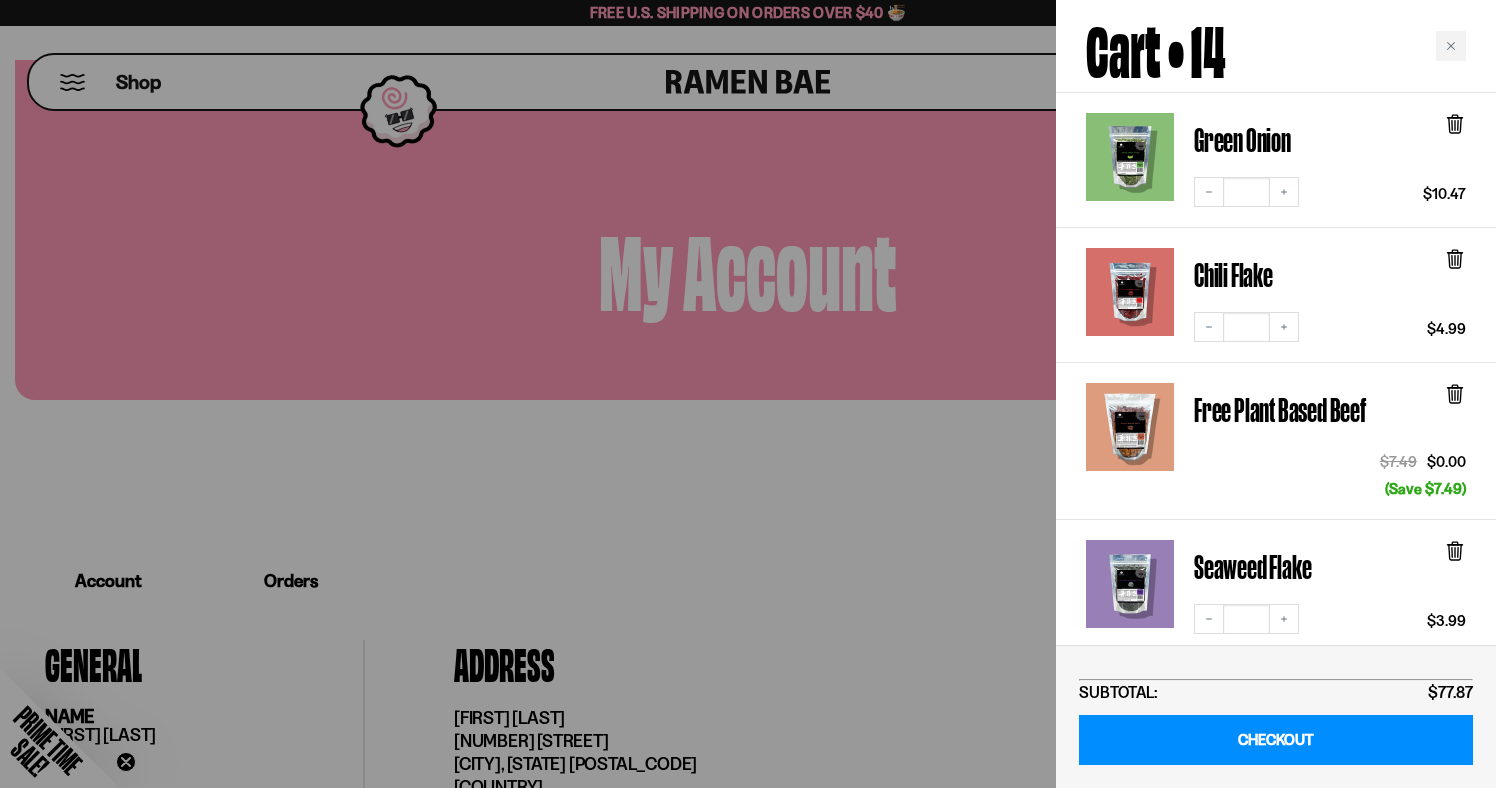 scroll, scrollTop: 185, scrollLeft: 0, axis: vertical 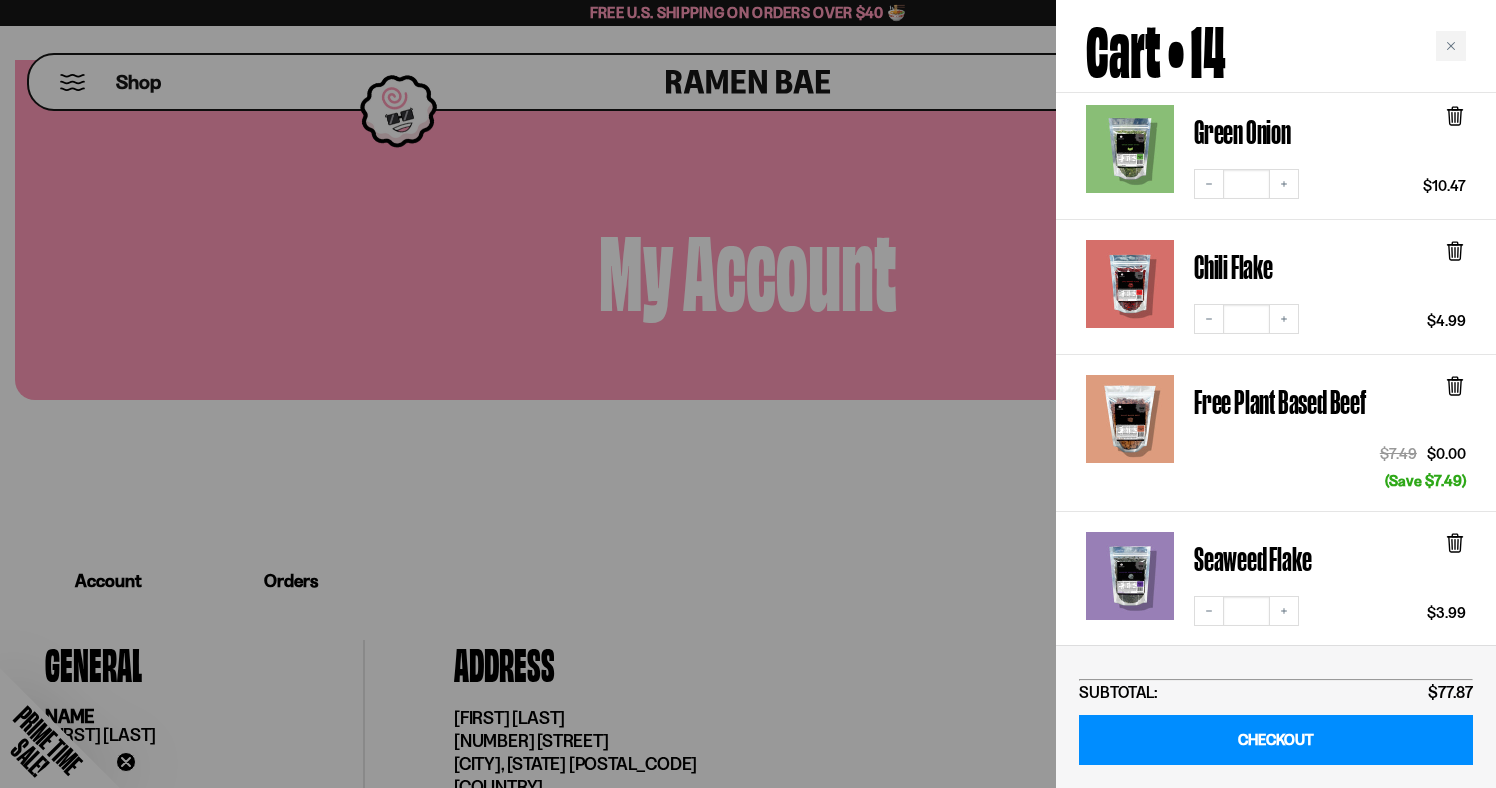 click 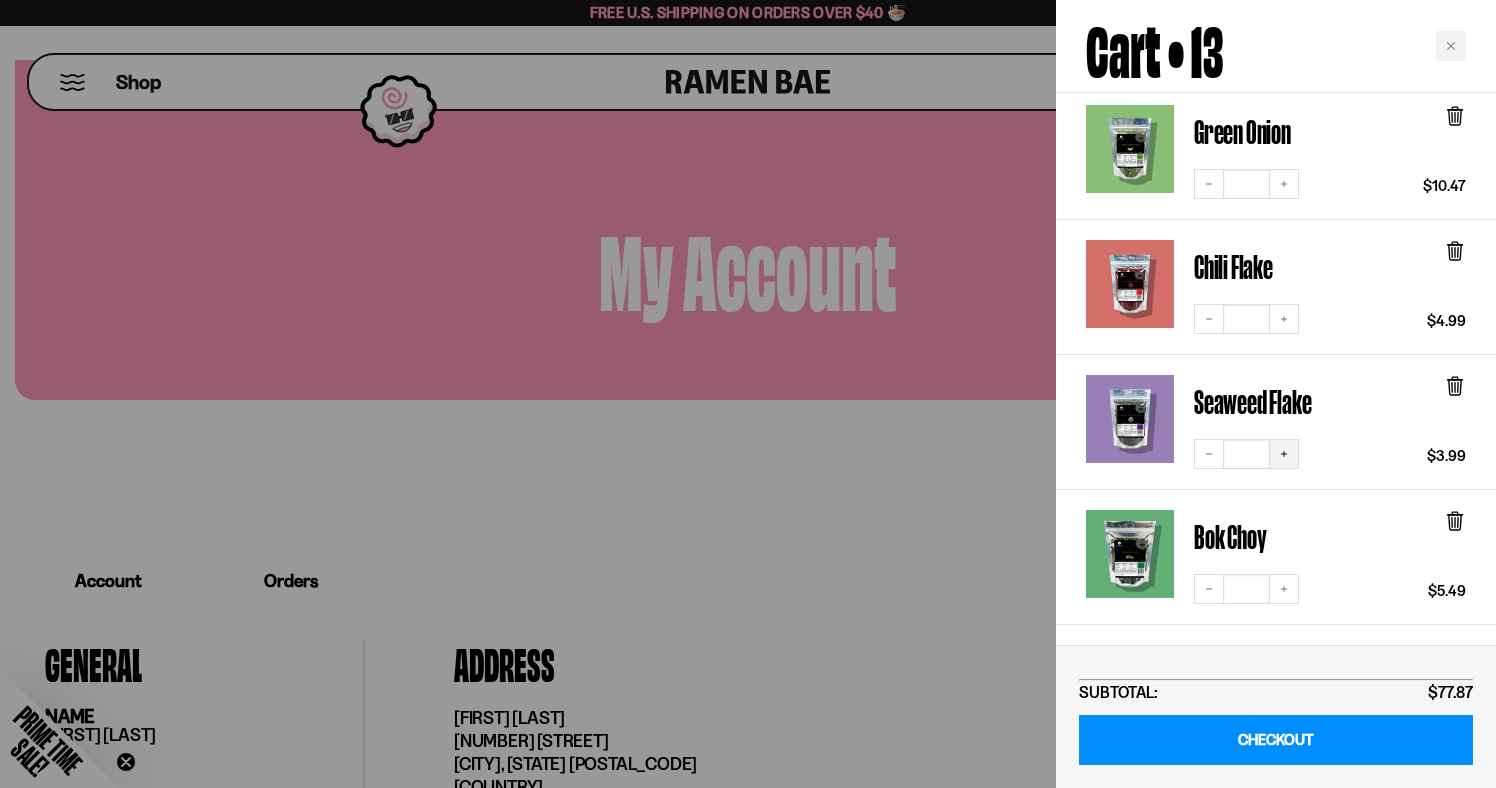 click 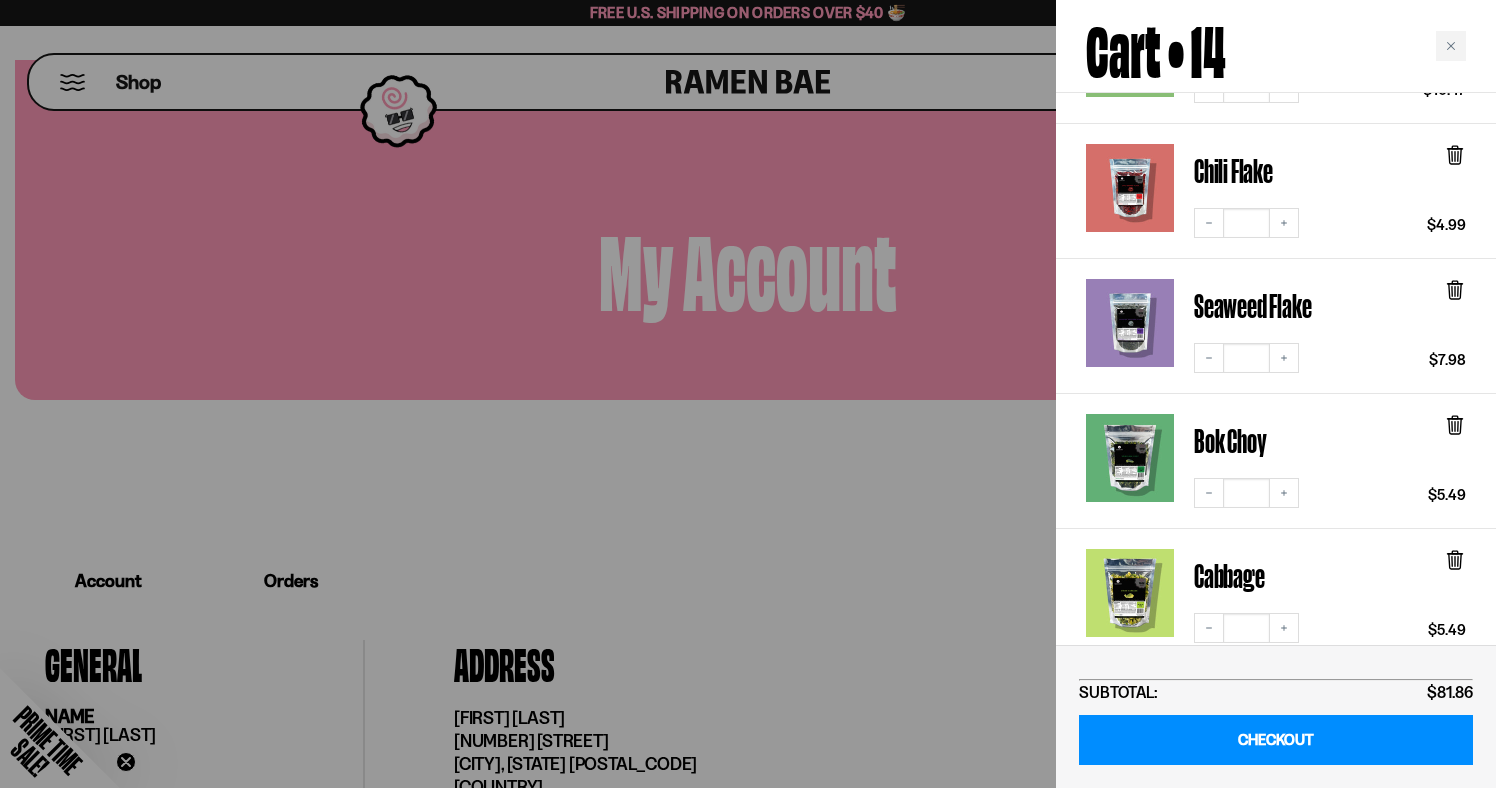 scroll, scrollTop: 294, scrollLeft: 0, axis: vertical 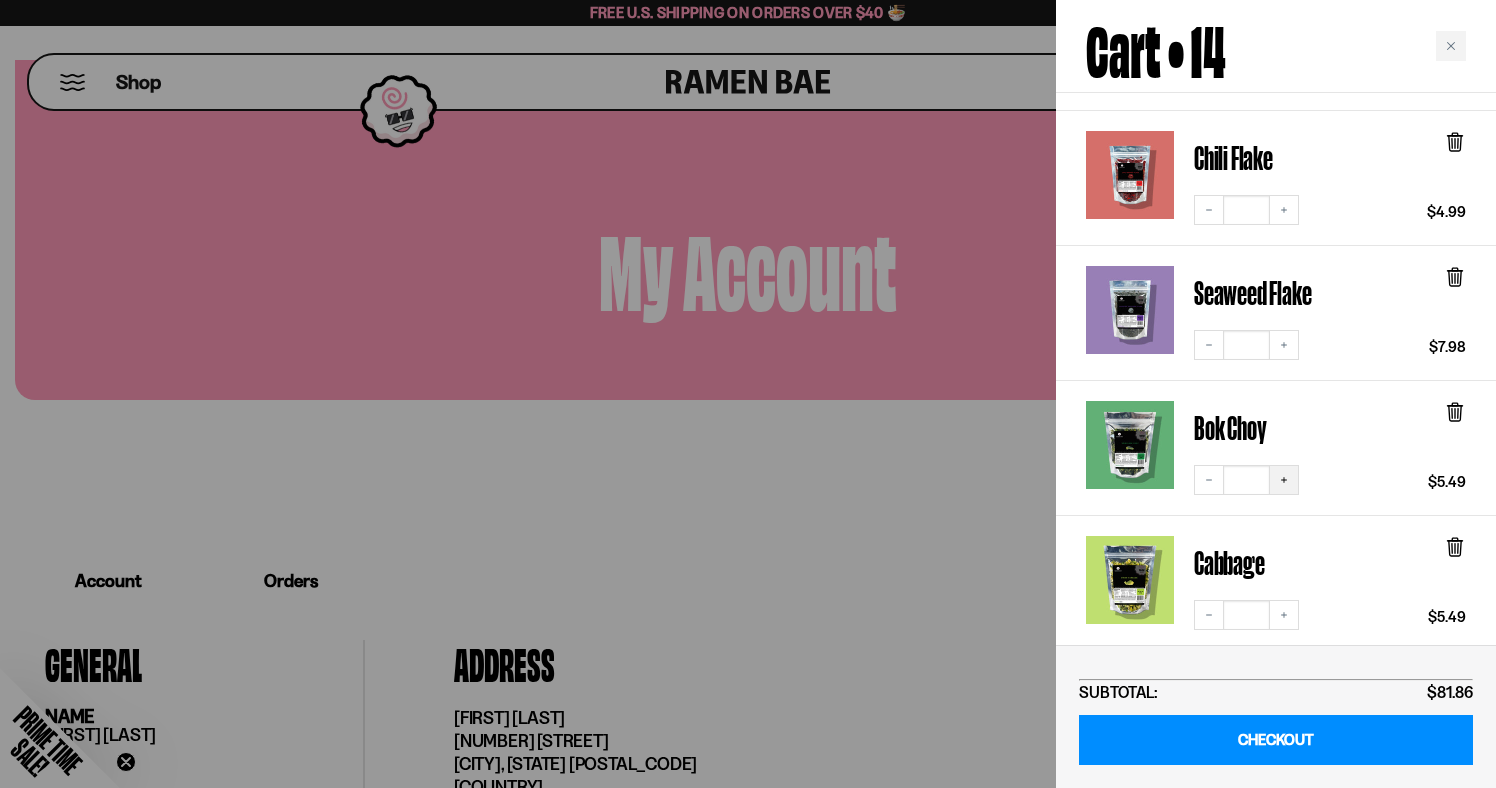click 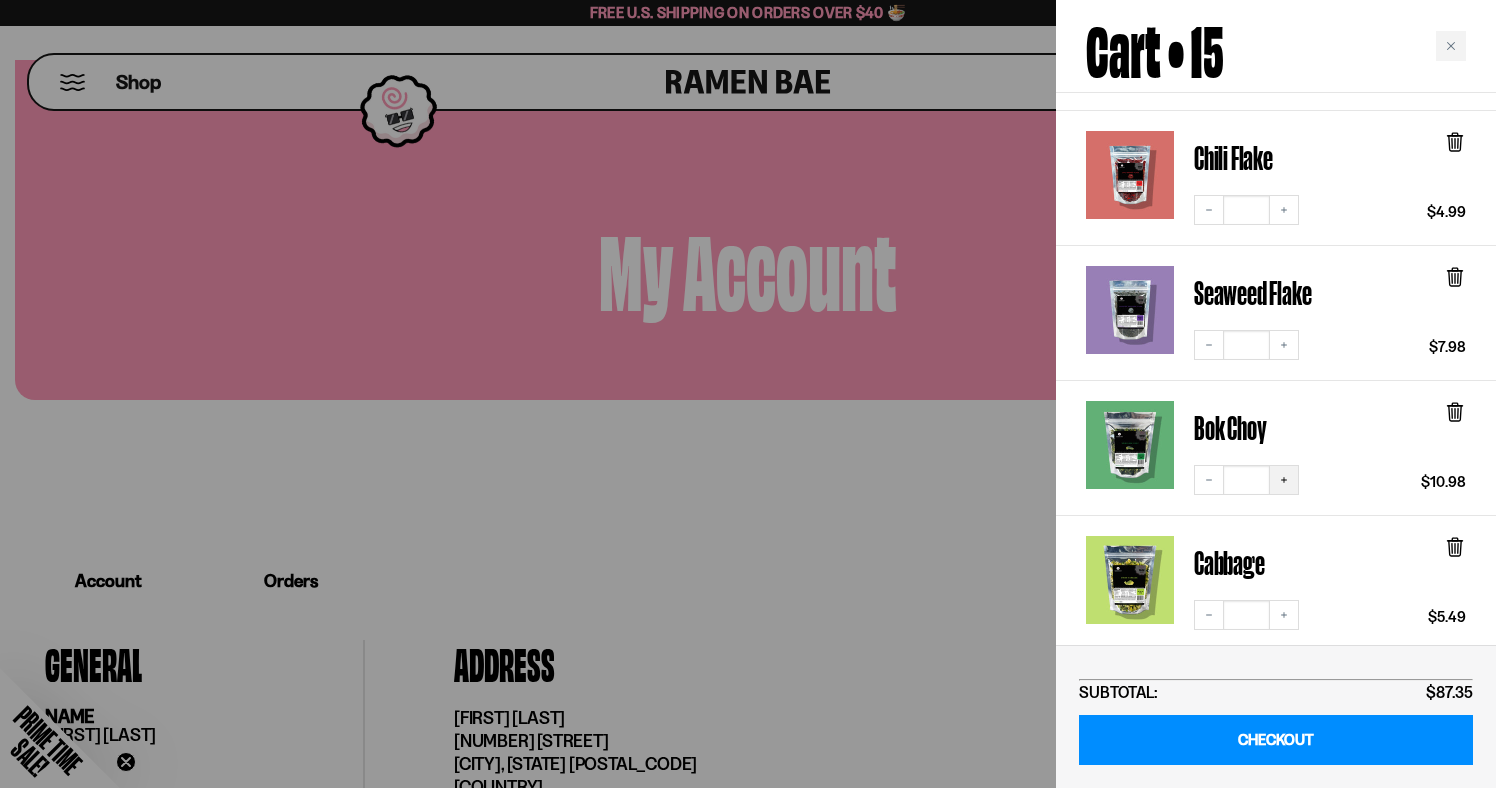 click 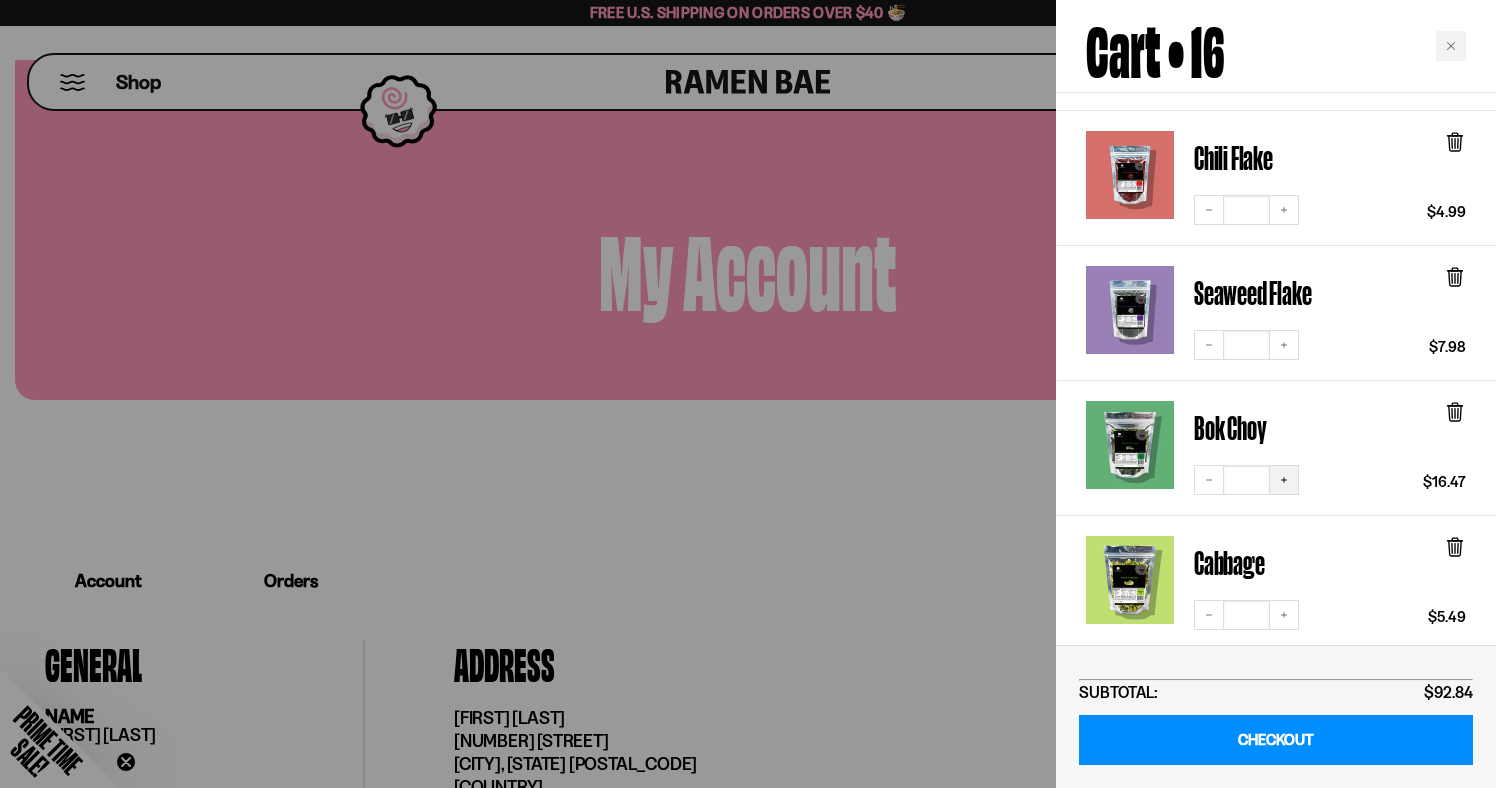 click 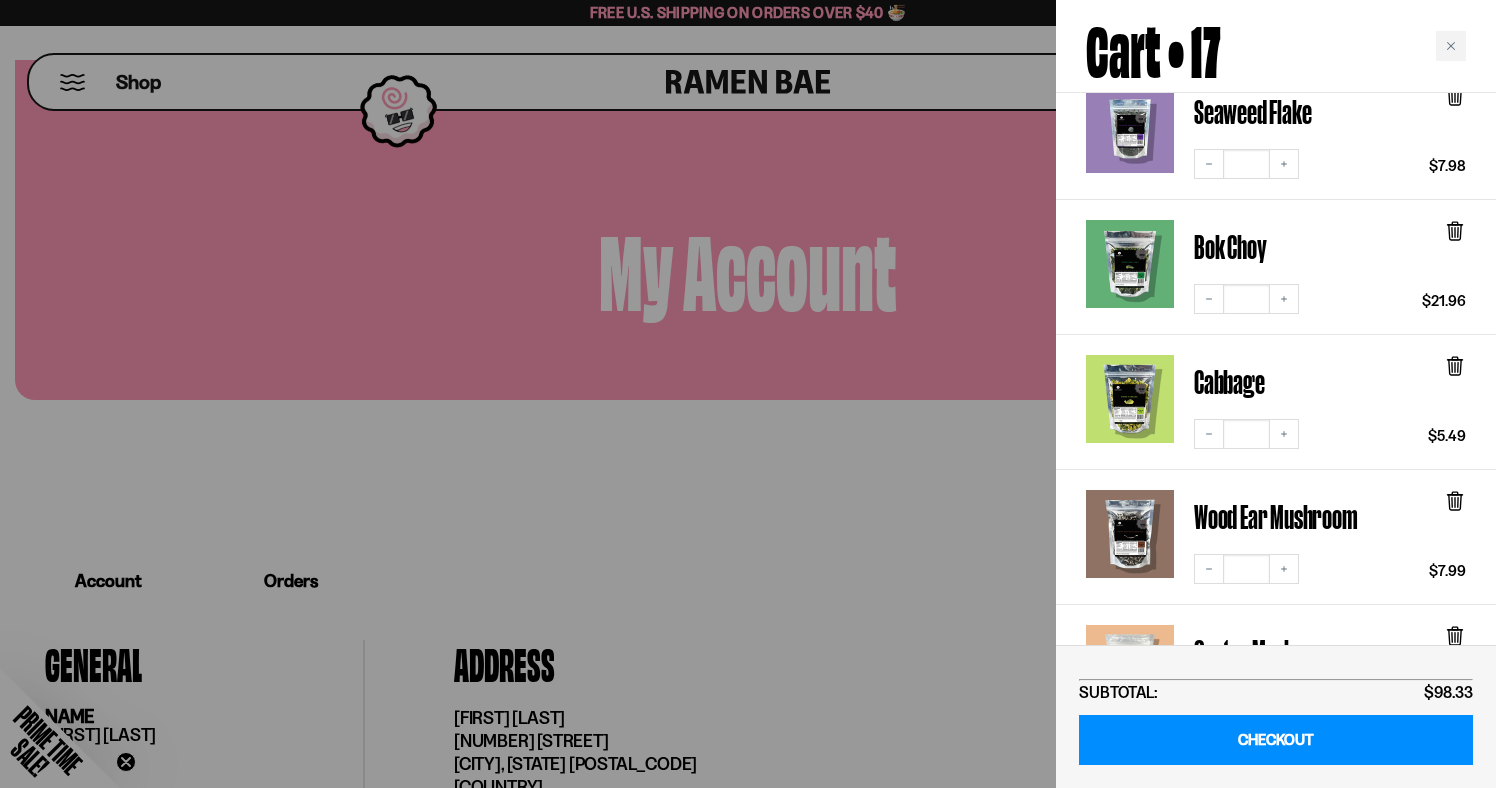 scroll, scrollTop: 501, scrollLeft: 0, axis: vertical 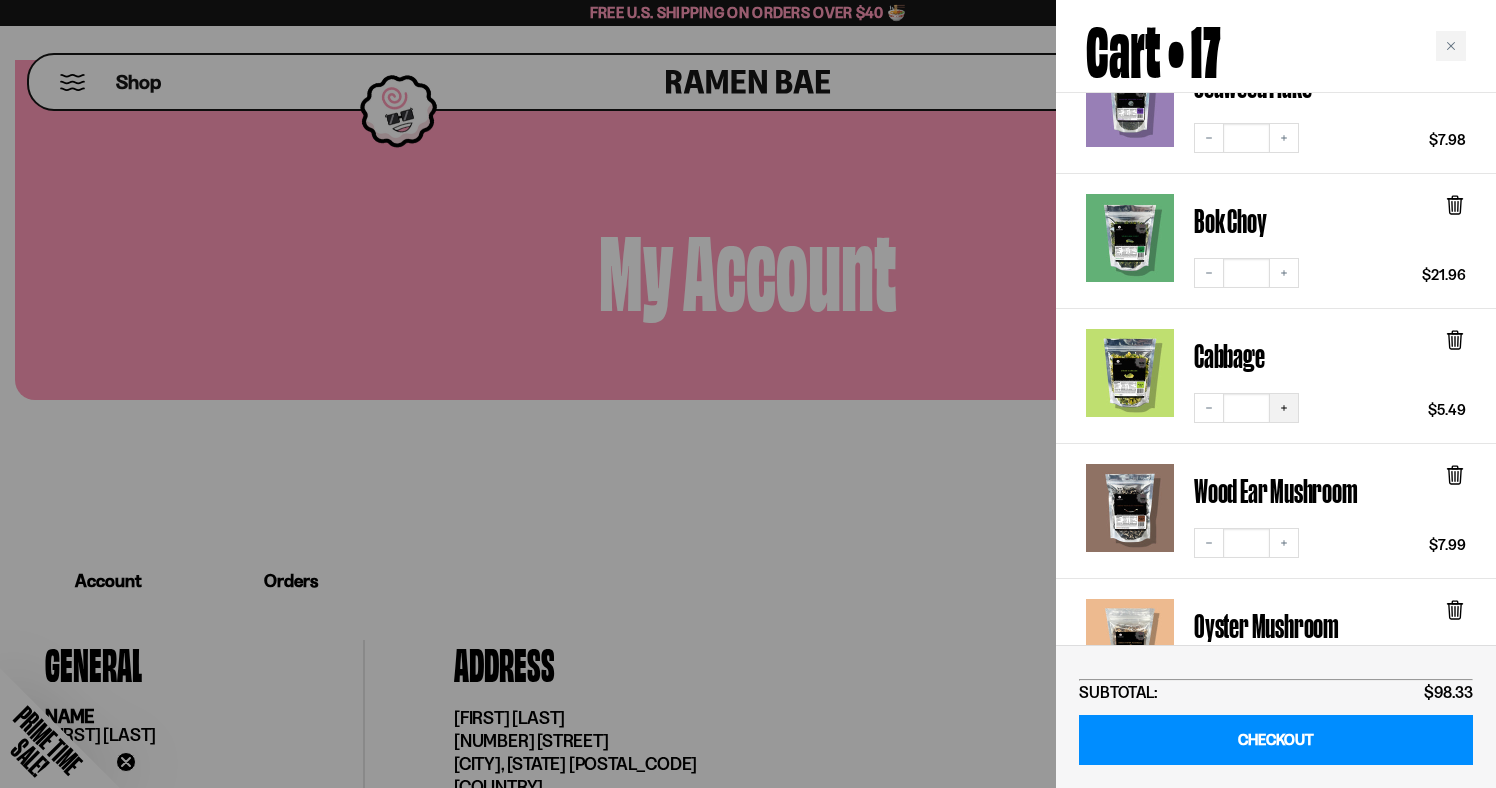 click 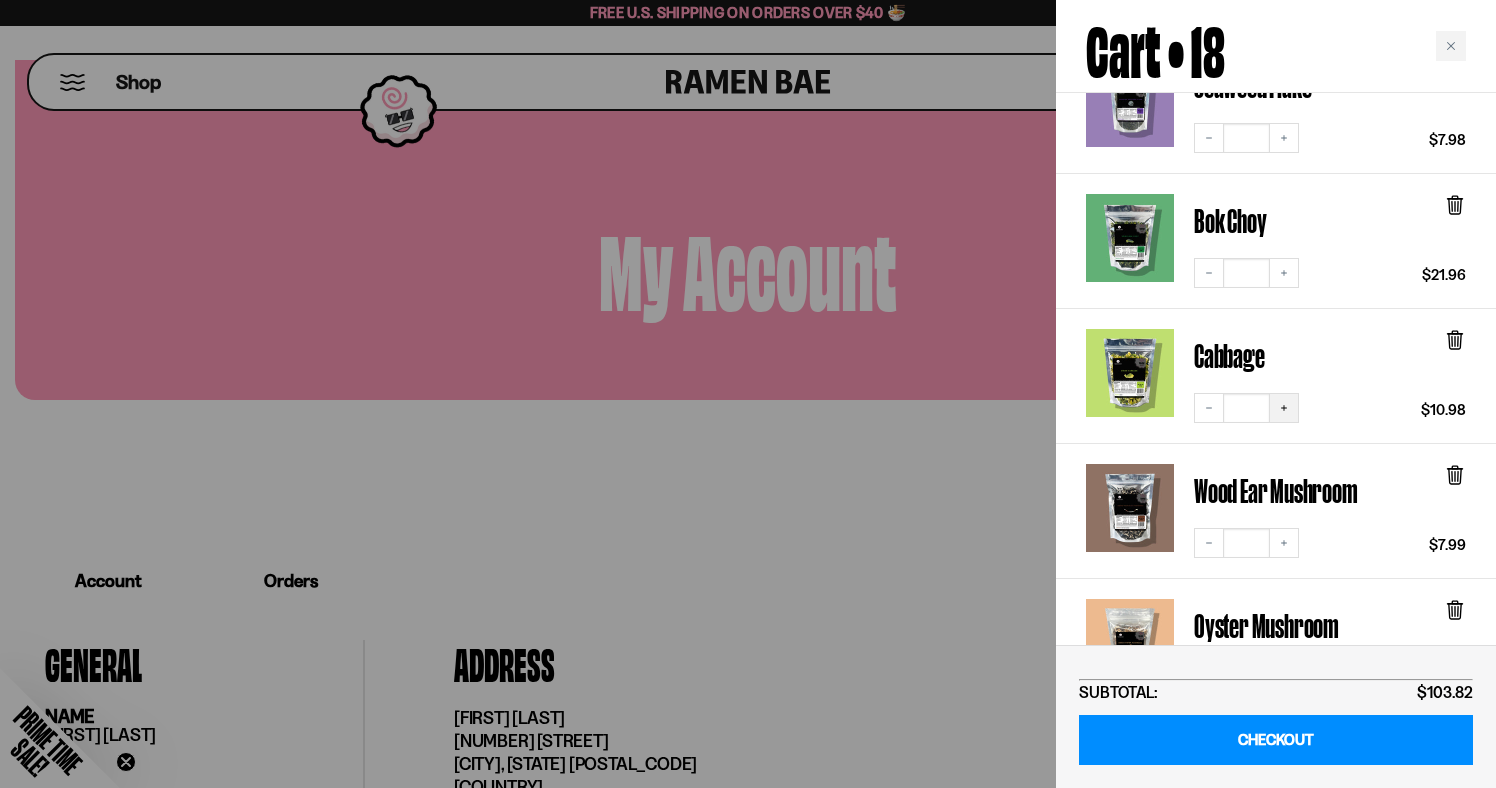 click 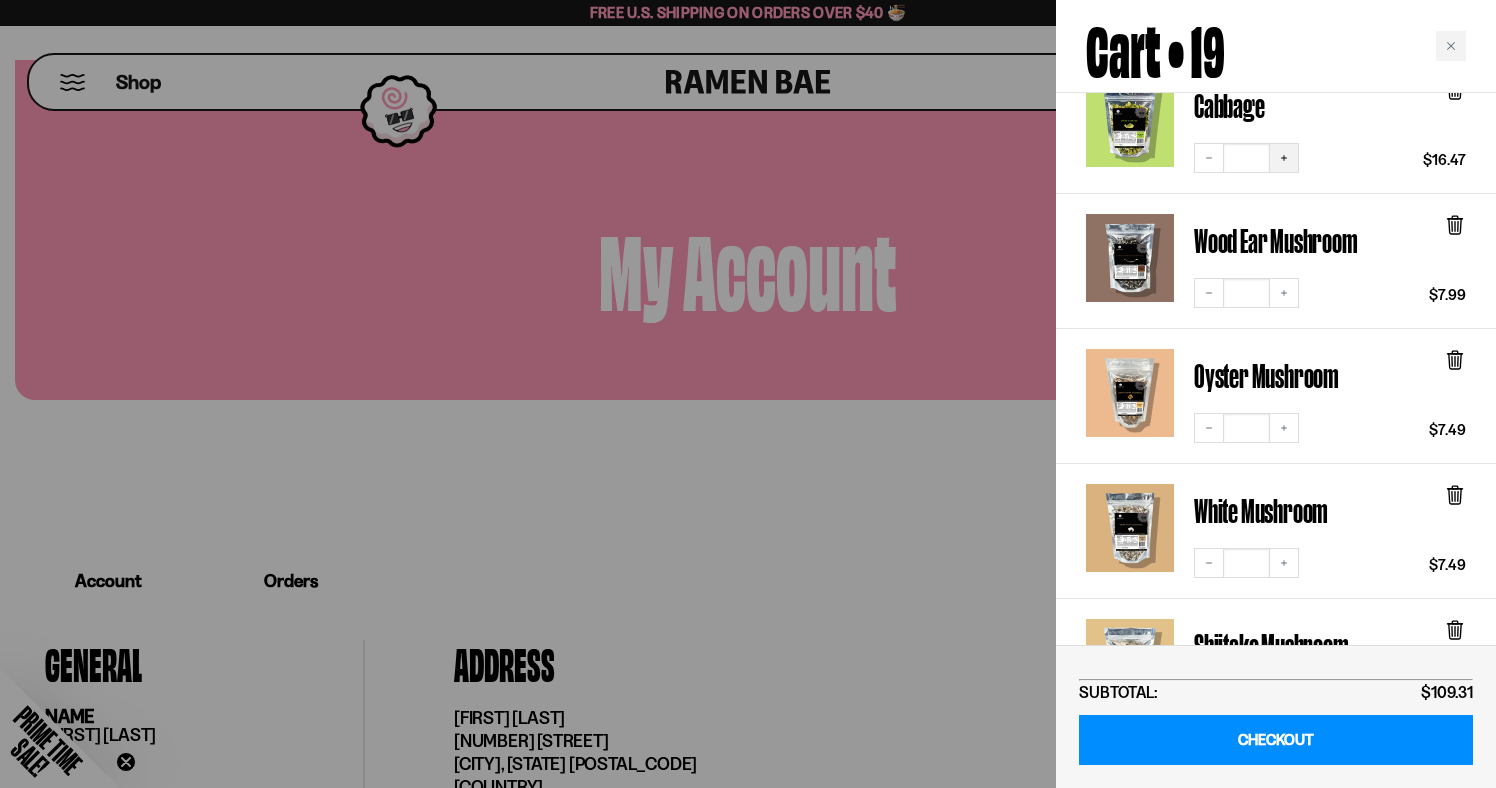 scroll, scrollTop: 761, scrollLeft: 0, axis: vertical 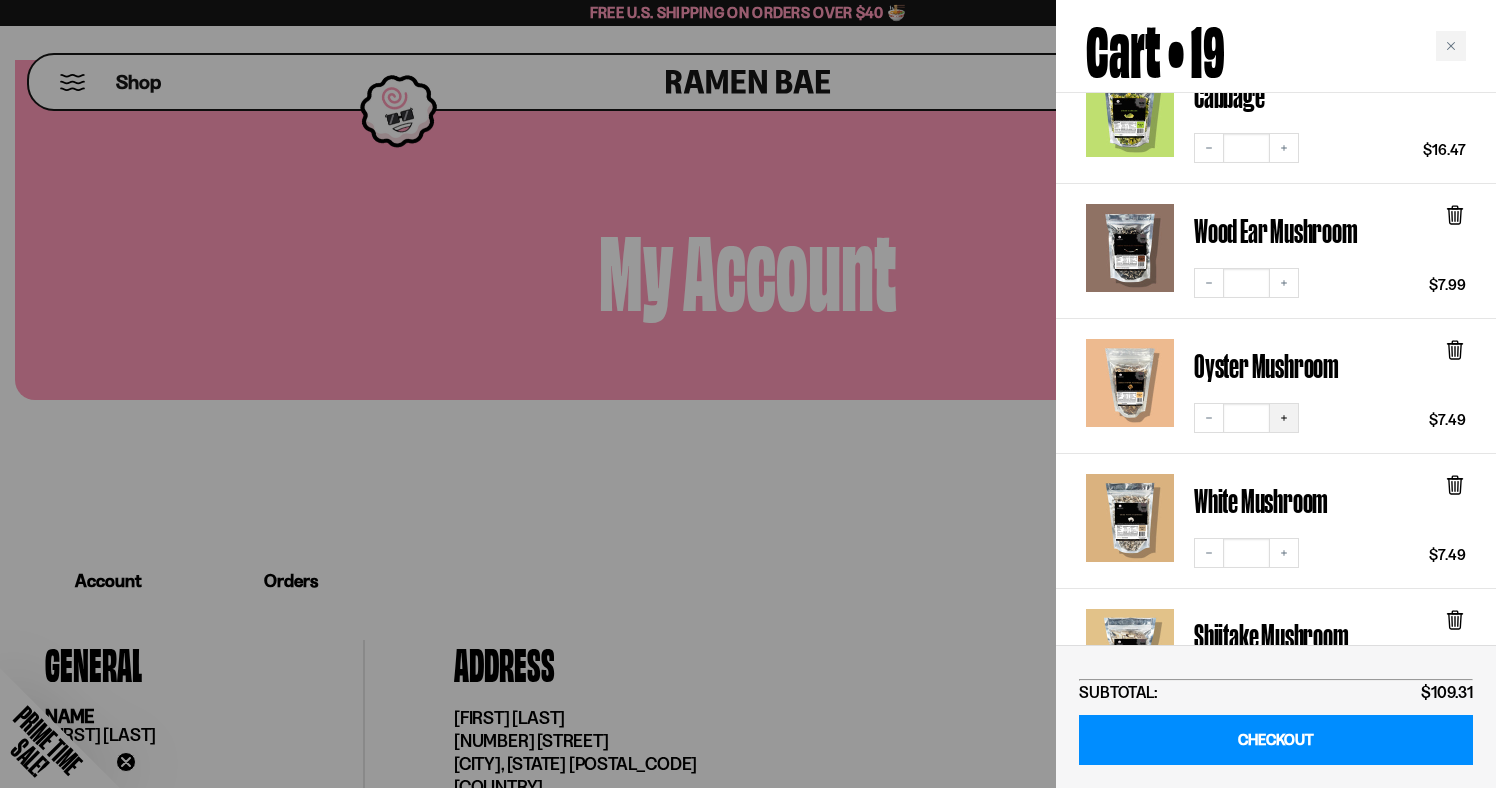 click 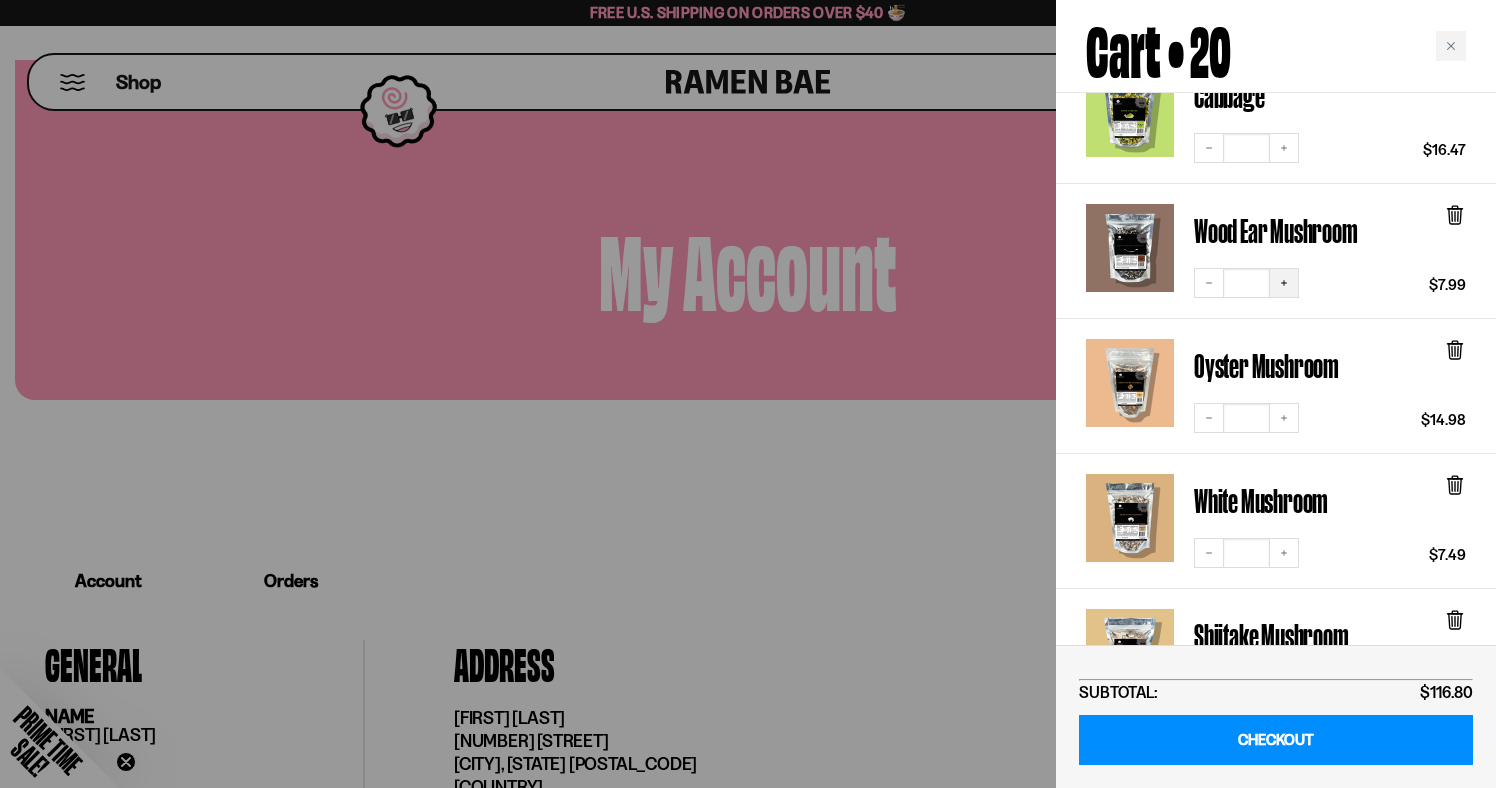 click 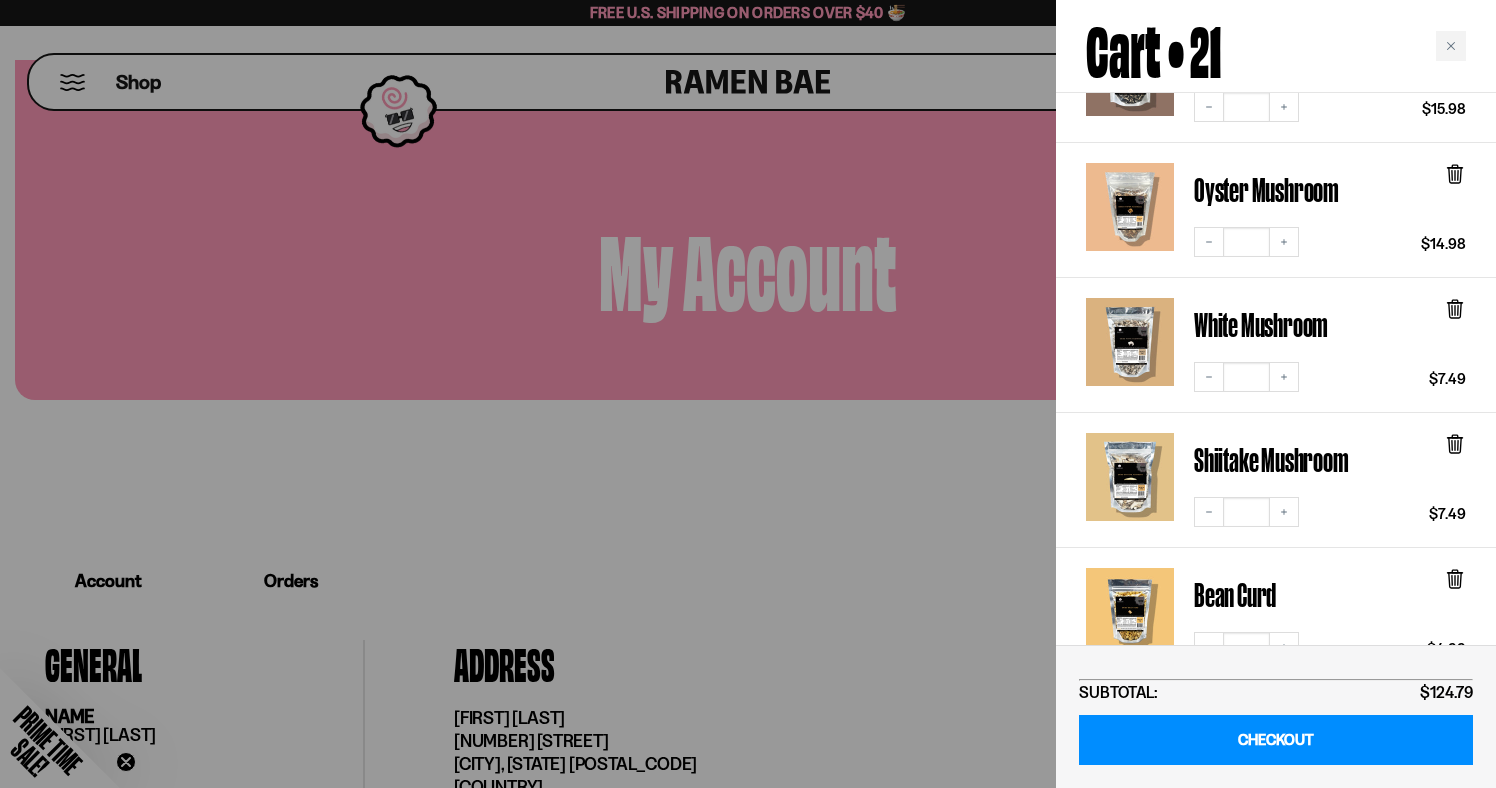 scroll, scrollTop: 945, scrollLeft: 0, axis: vertical 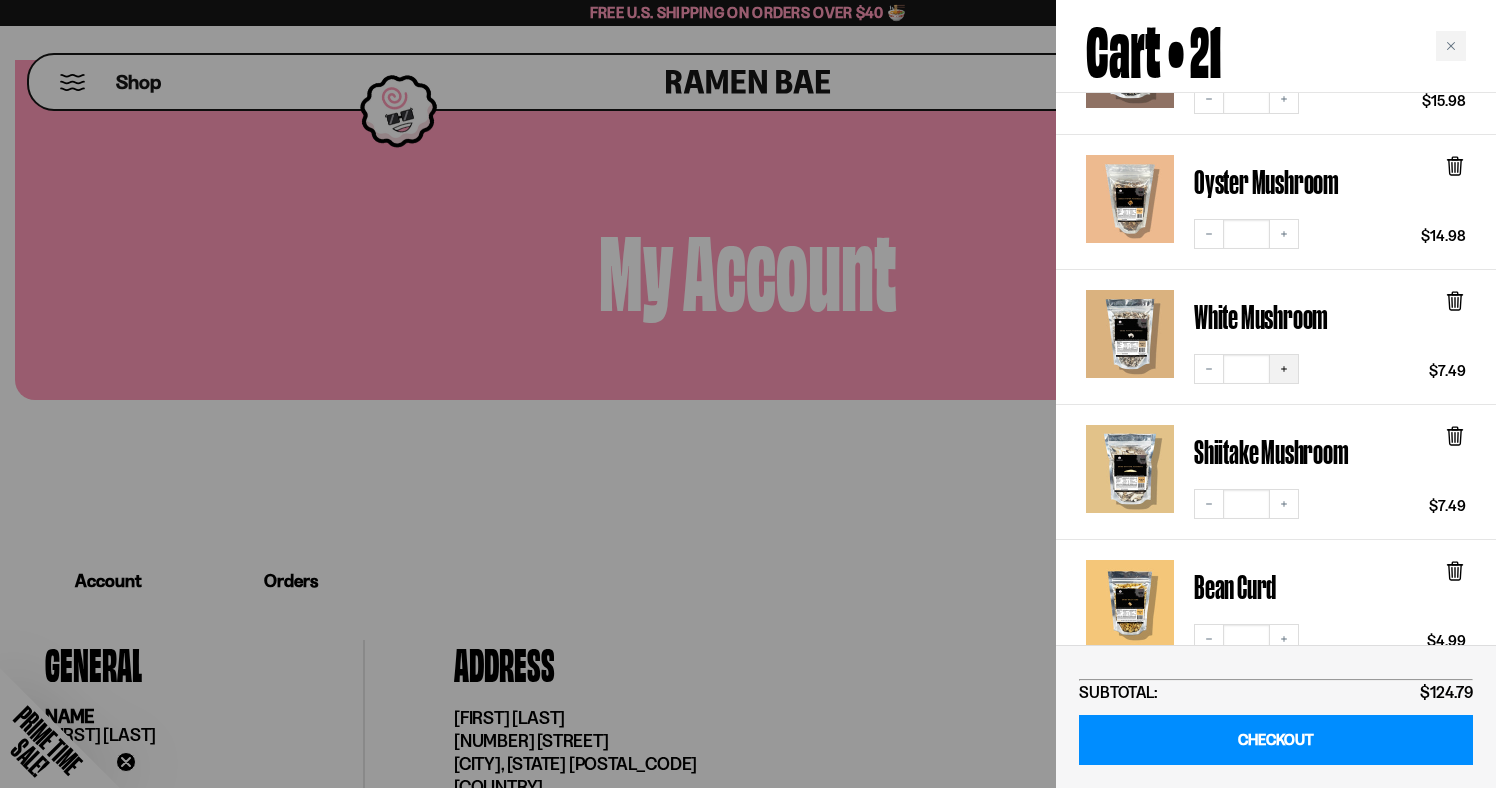 click 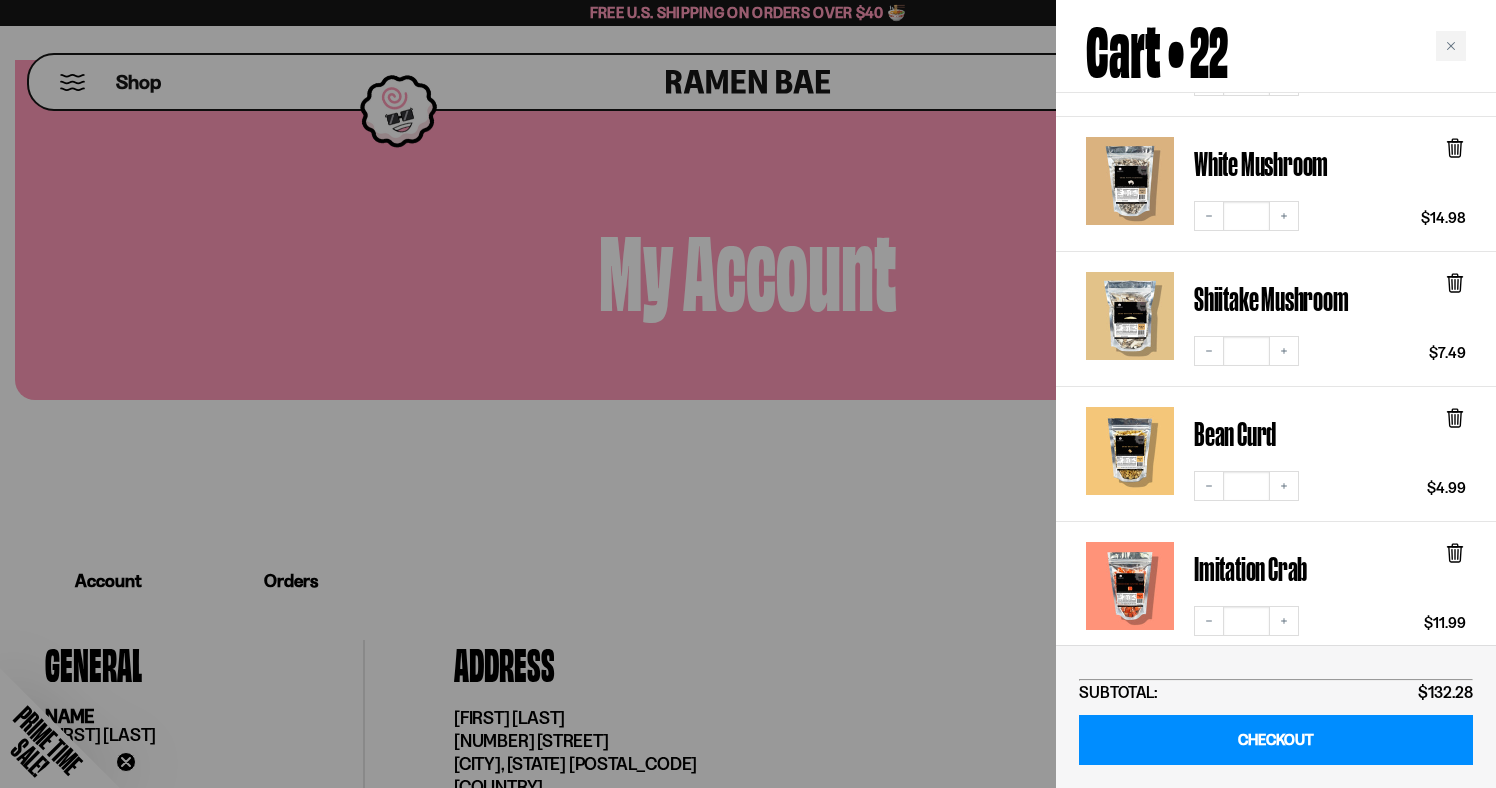scroll, scrollTop: 1108, scrollLeft: 0, axis: vertical 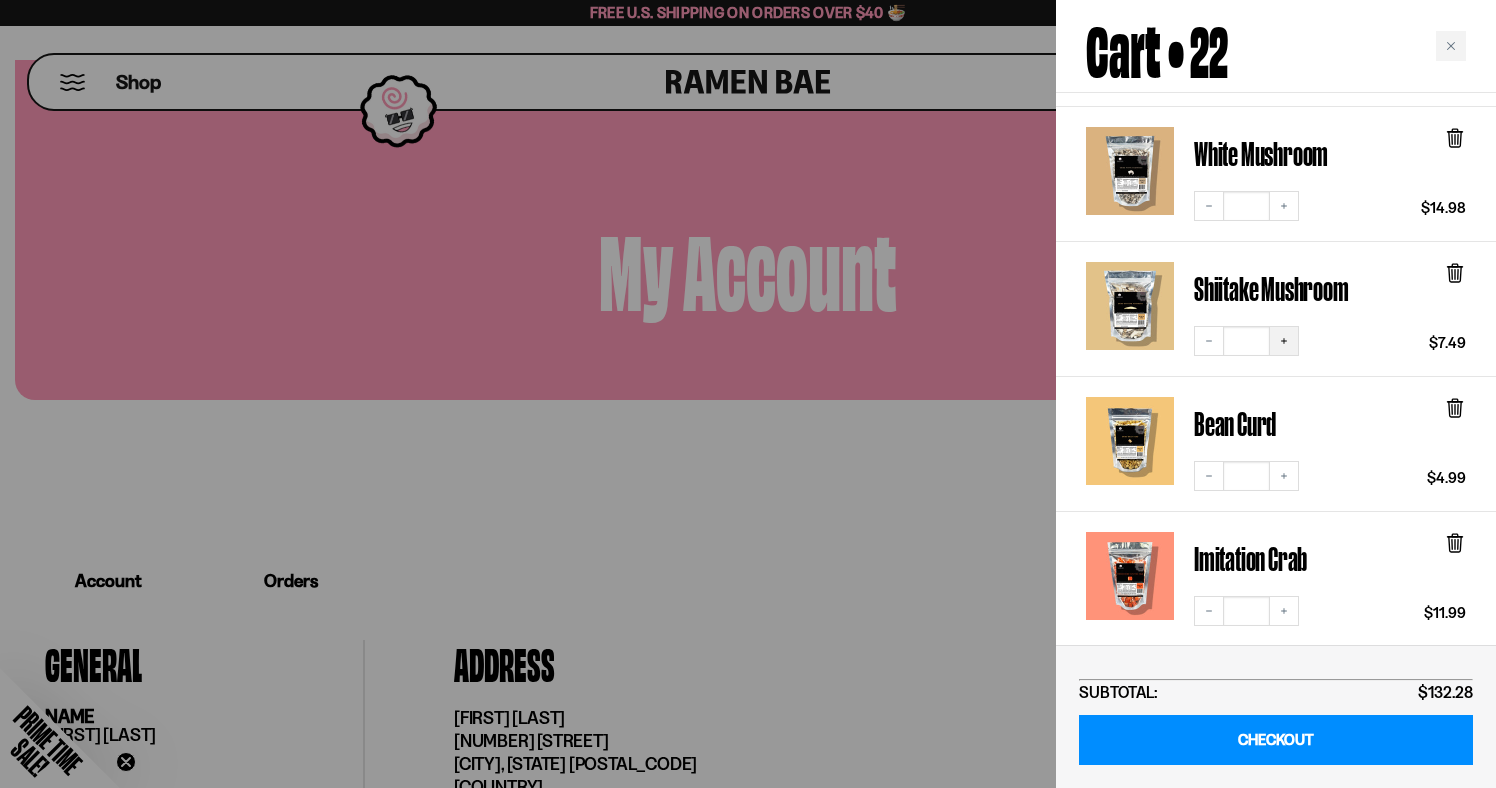 click 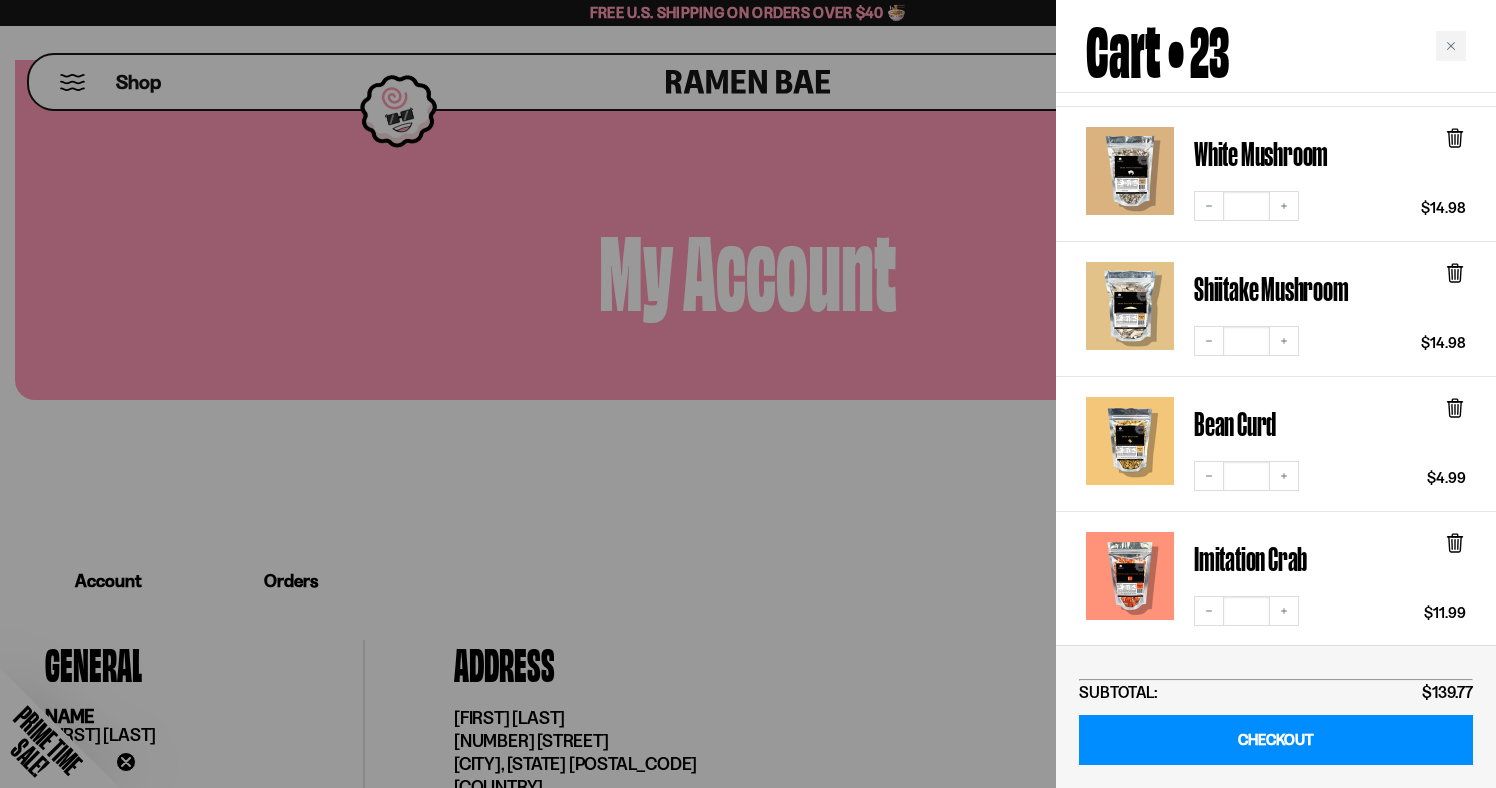 click 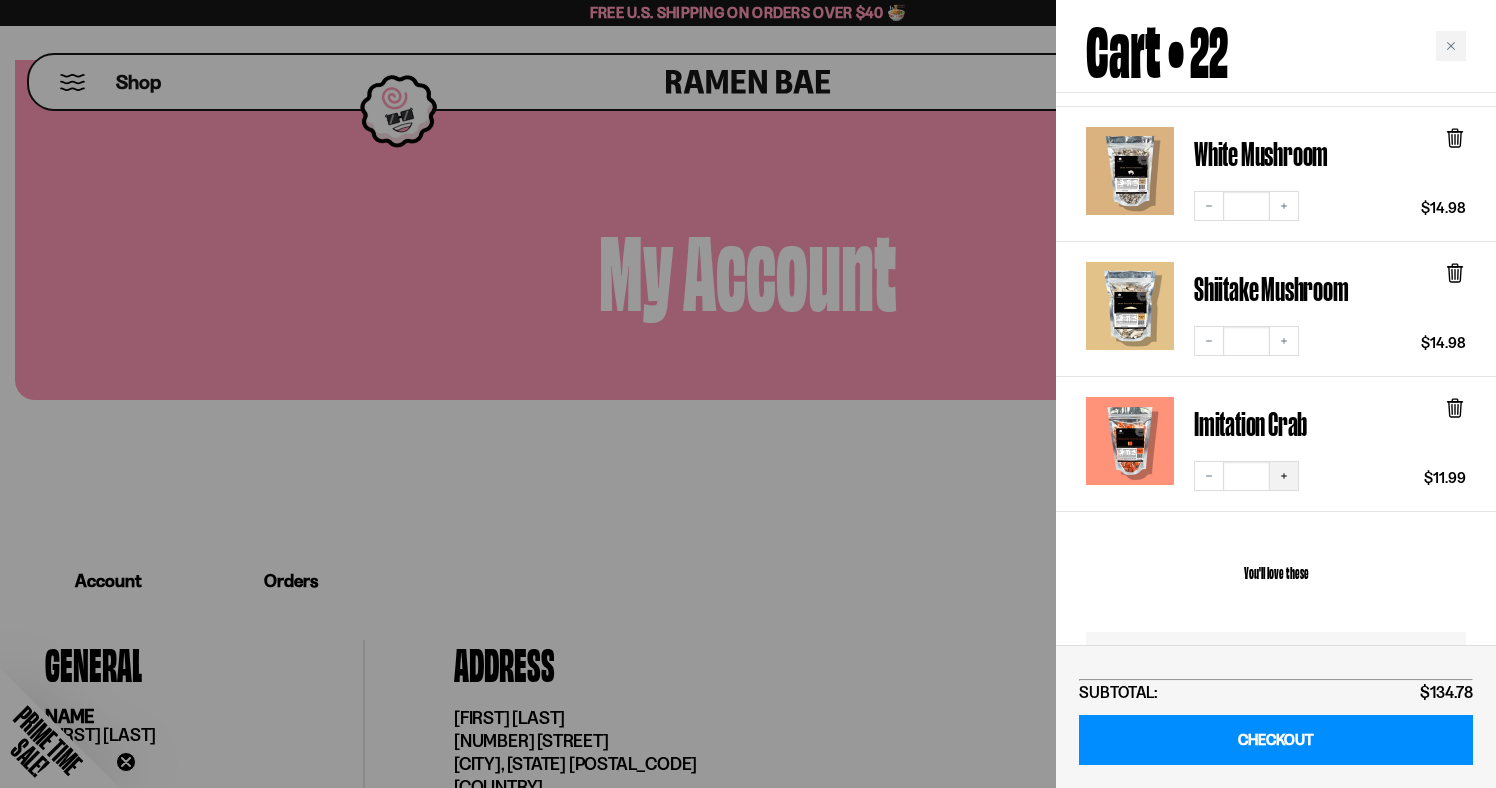 click 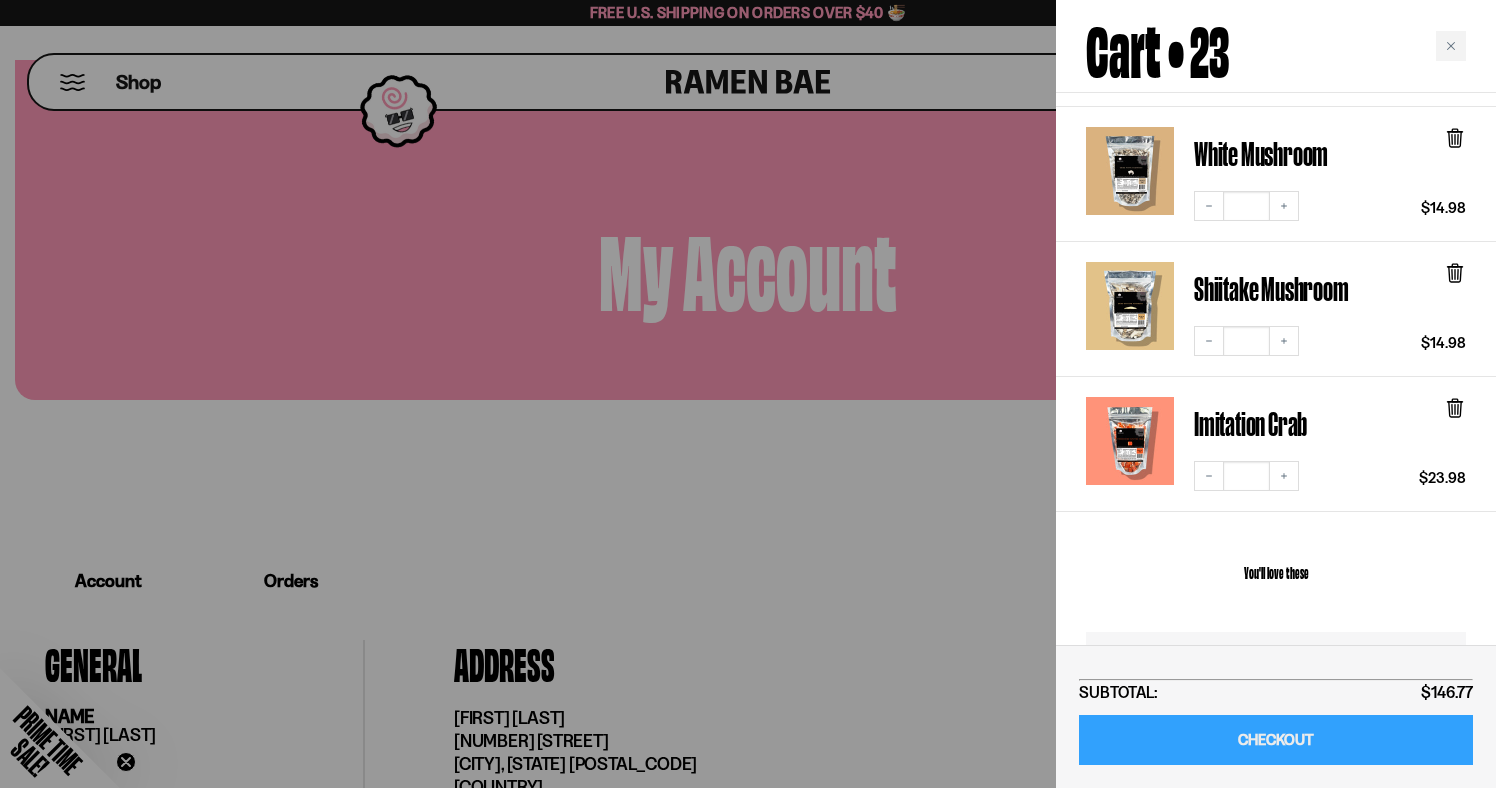 click on "CHECKOUT" at bounding box center (1276, 740) 